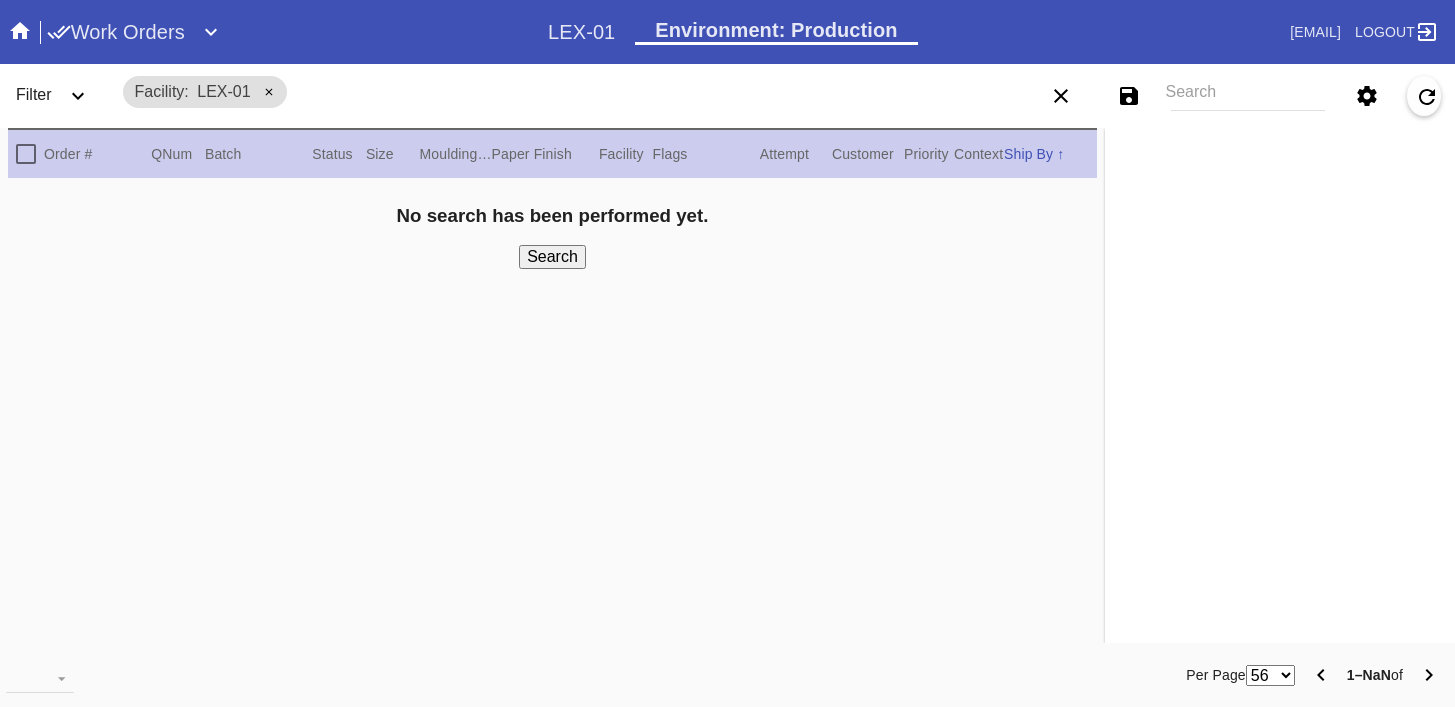 scroll, scrollTop: 0, scrollLeft: 0, axis: both 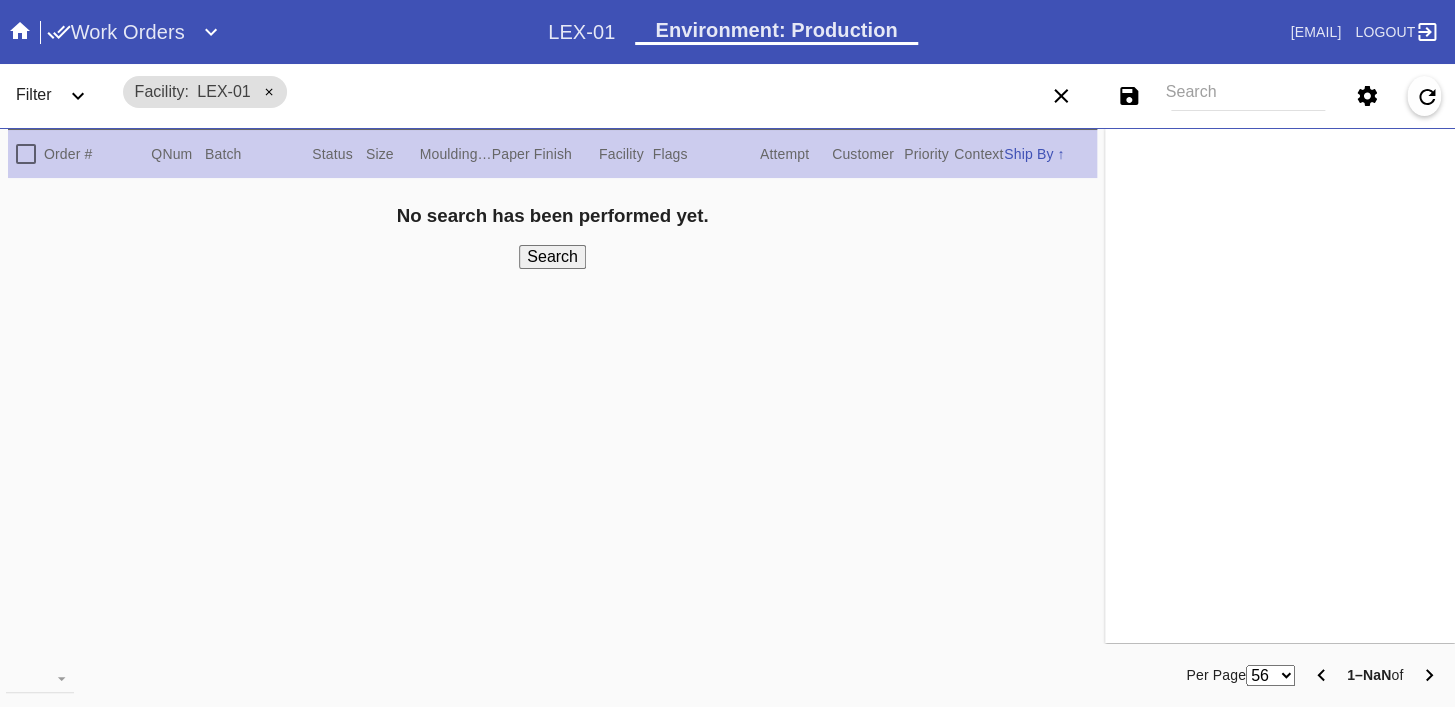 drag, startPoint x: 0, startPoint y: 0, endPoint x: 1212, endPoint y: 88, distance: 1215.1906 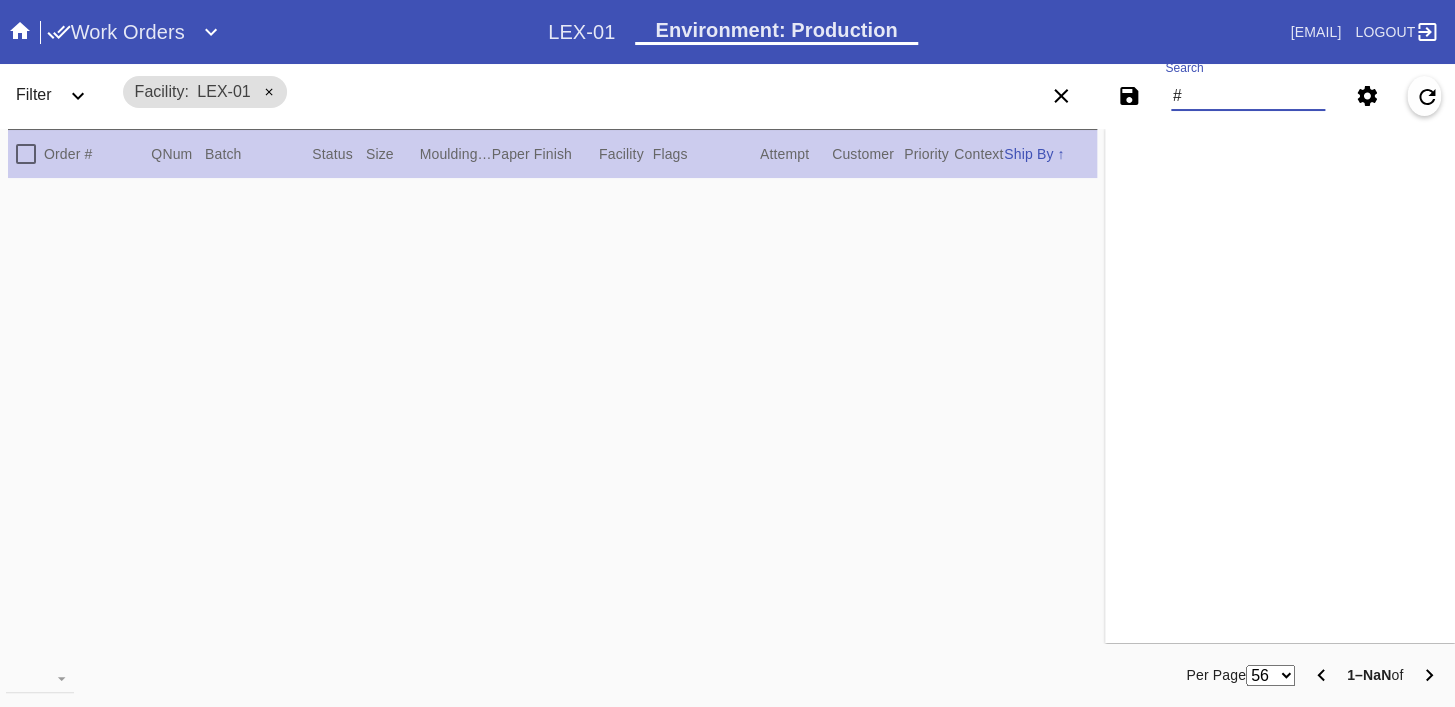 paste on "M761696730" 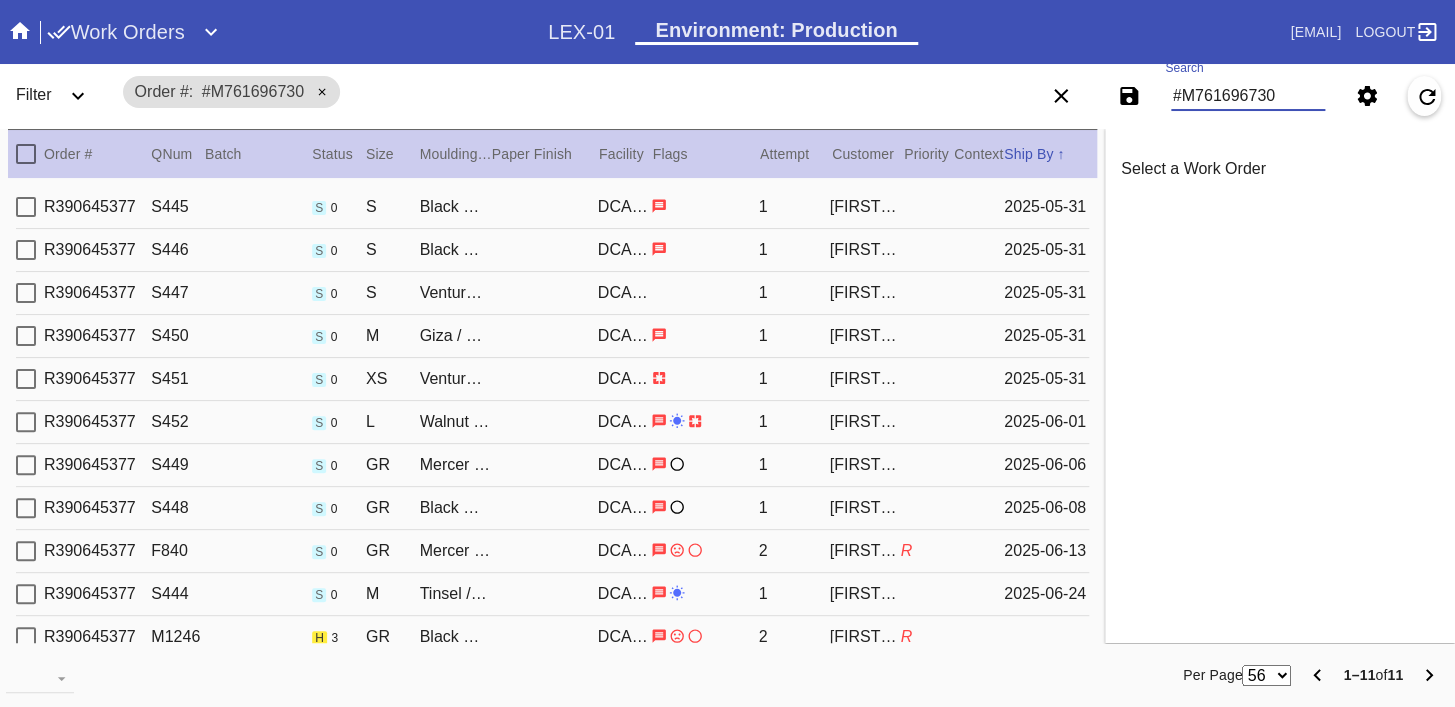 click on "#M761696730" at bounding box center [1248, 96] 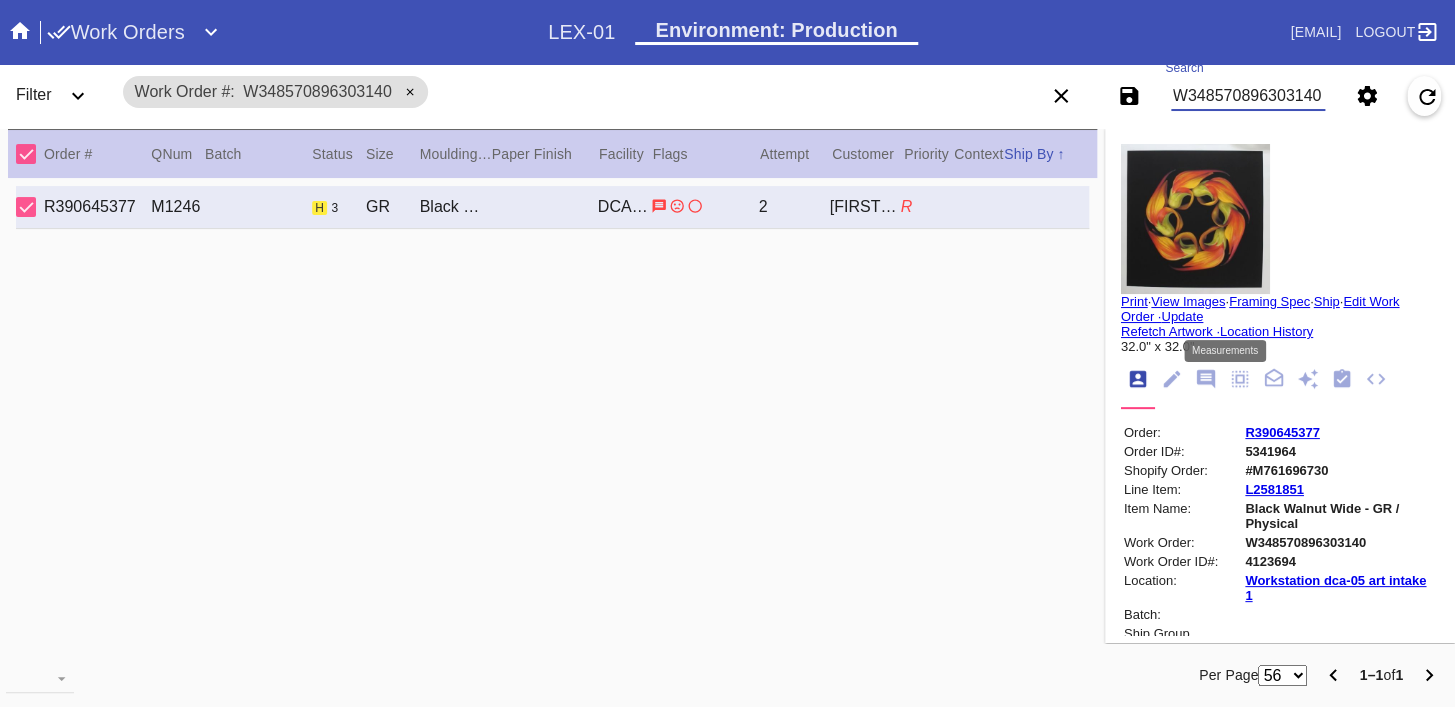 click at bounding box center [1239, 378] 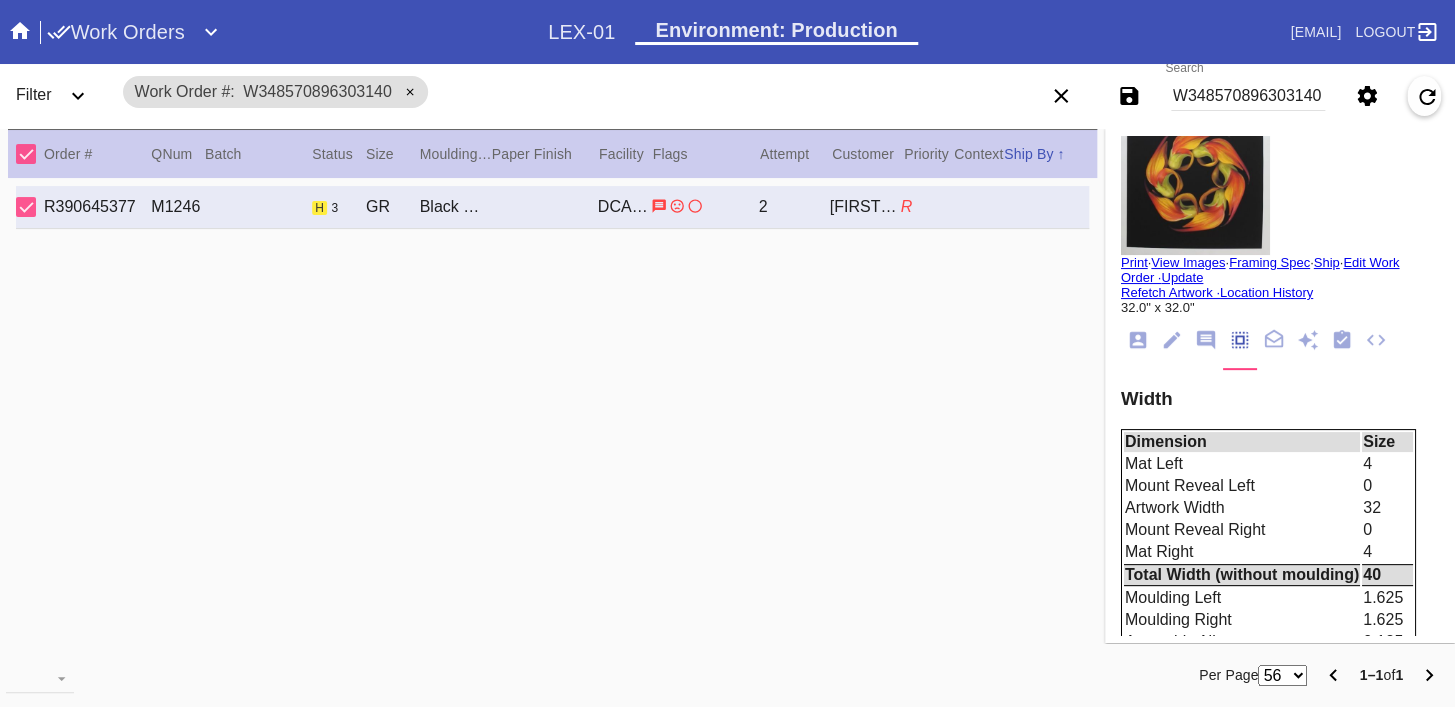 scroll, scrollTop: 61, scrollLeft: 0, axis: vertical 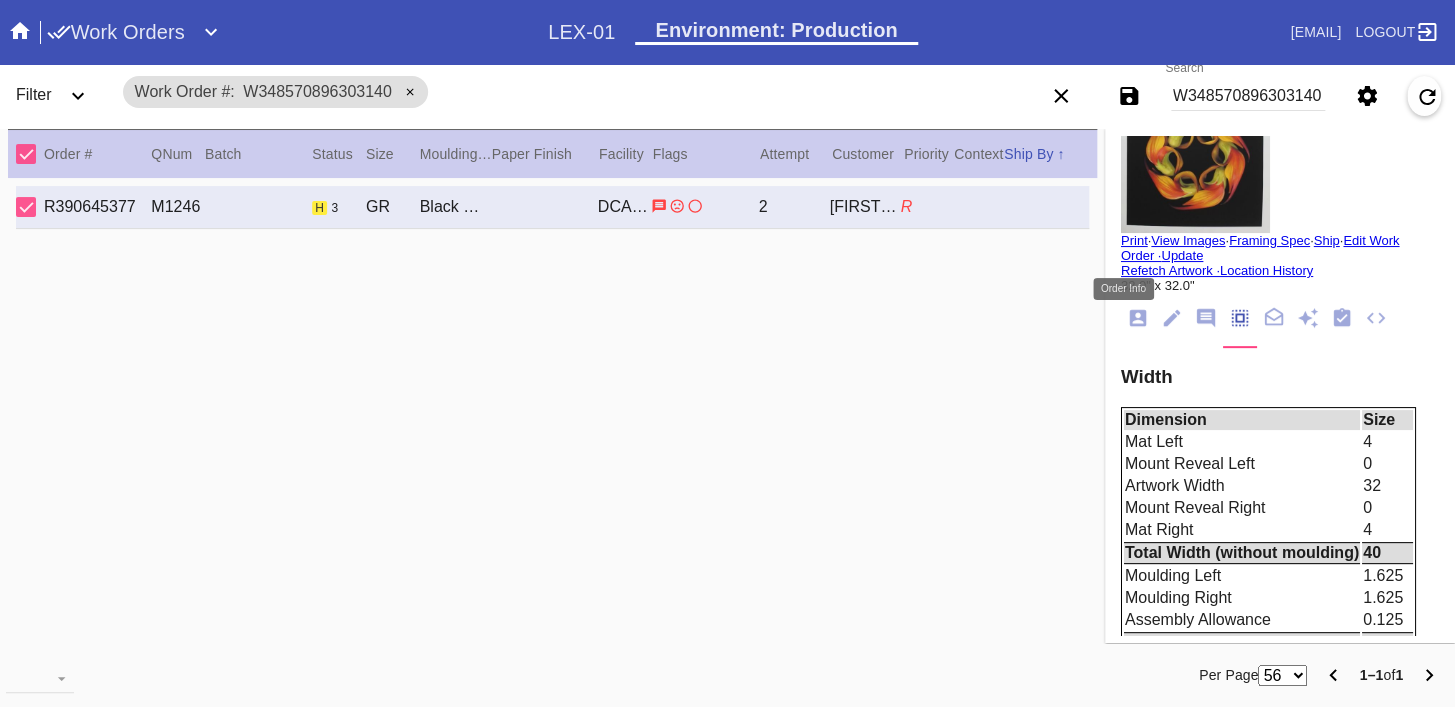 click at bounding box center (1138, 318) 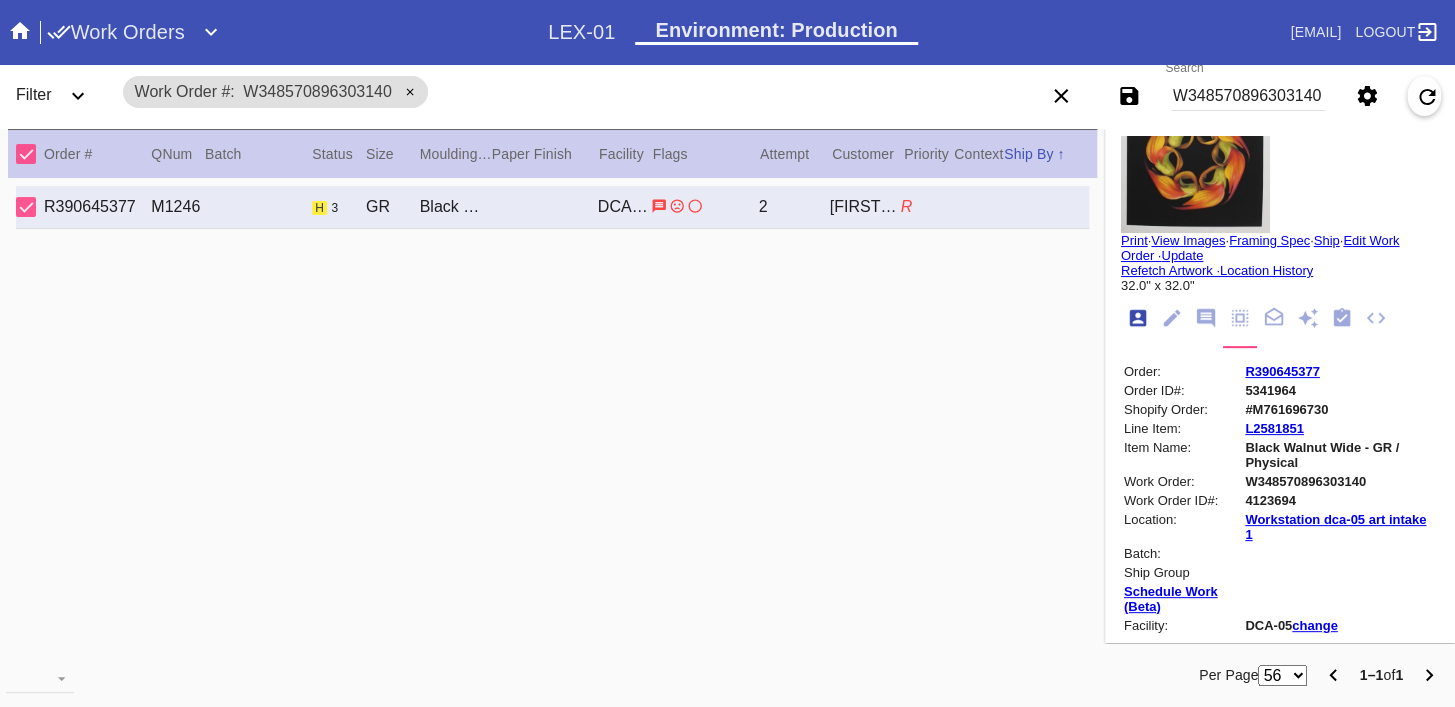 scroll, scrollTop: 24, scrollLeft: 0, axis: vertical 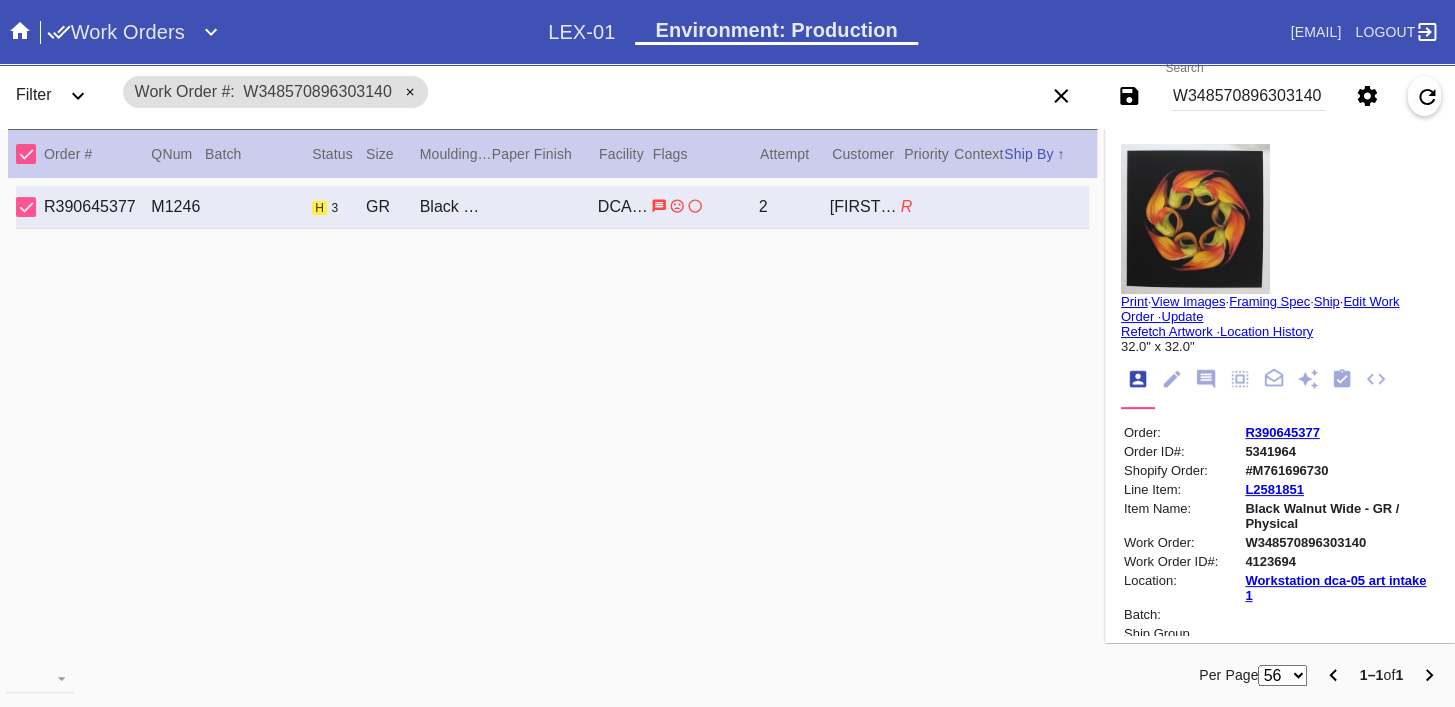 click on "Print" at bounding box center (1134, 301) 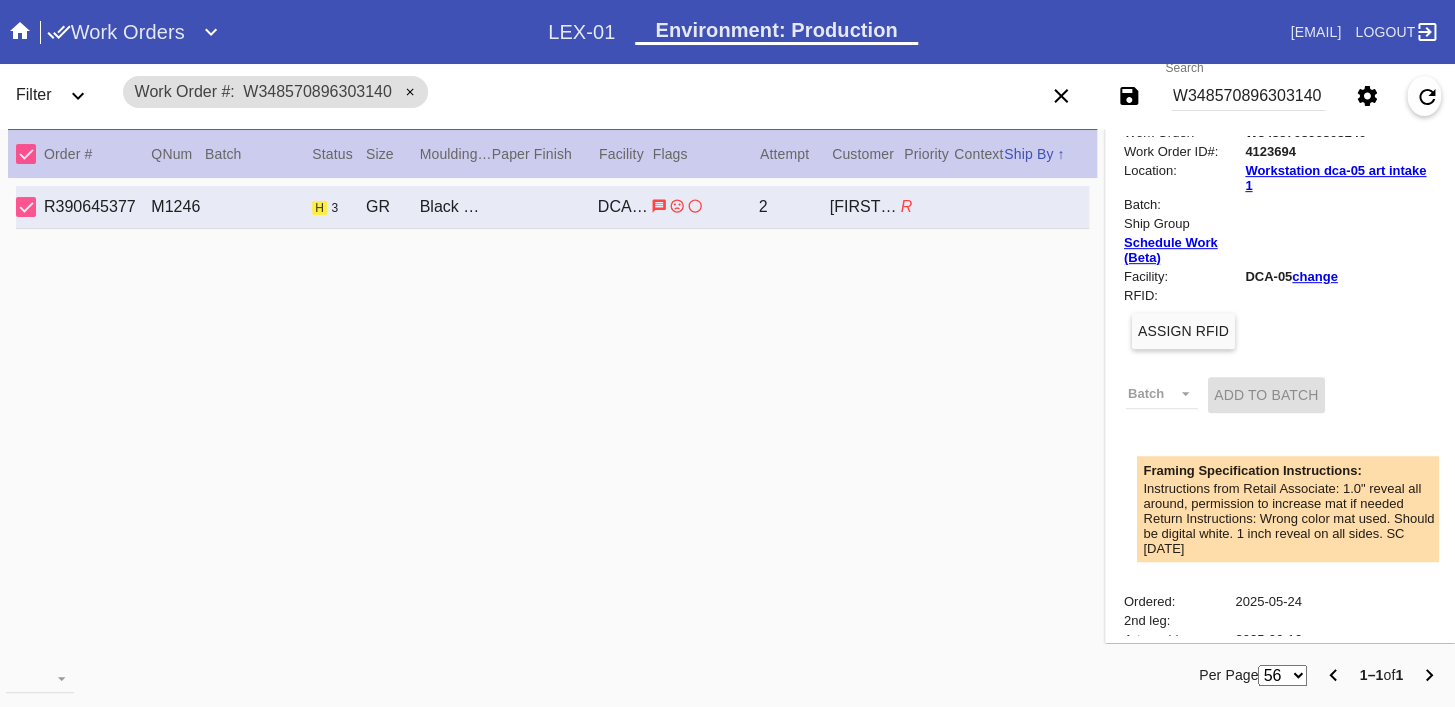 scroll, scrollTop: 727, scrollLeft: 0, axis: vertical 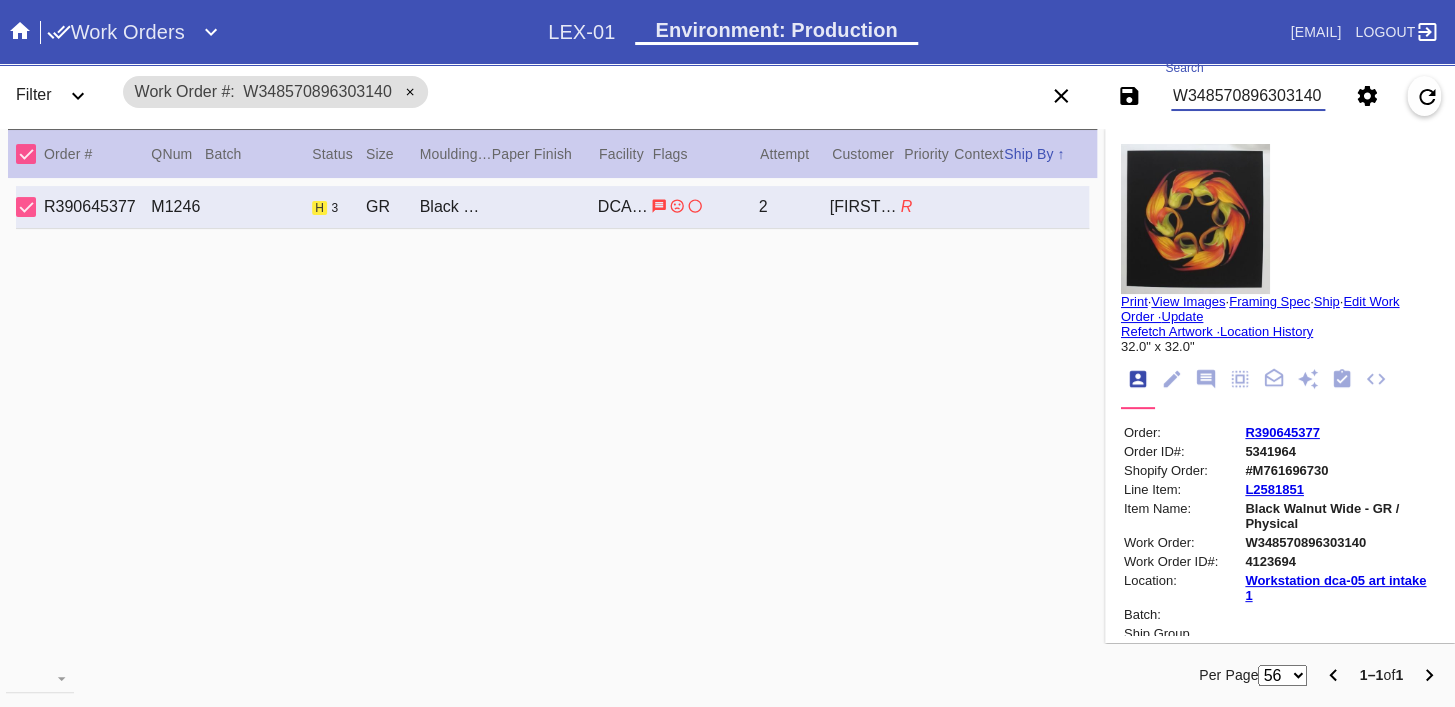 click on "W348570896303140" at bounding box center (1248, 96) 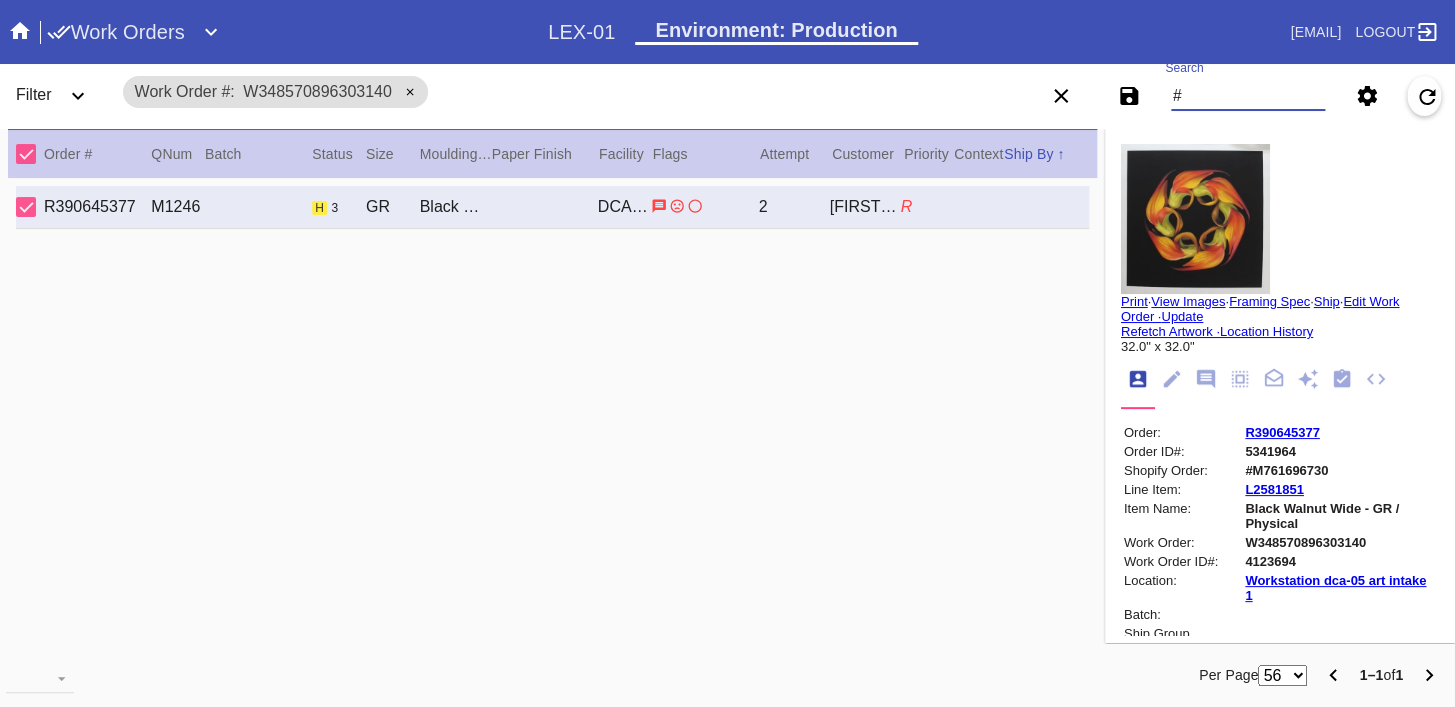 paste on "M761724020" 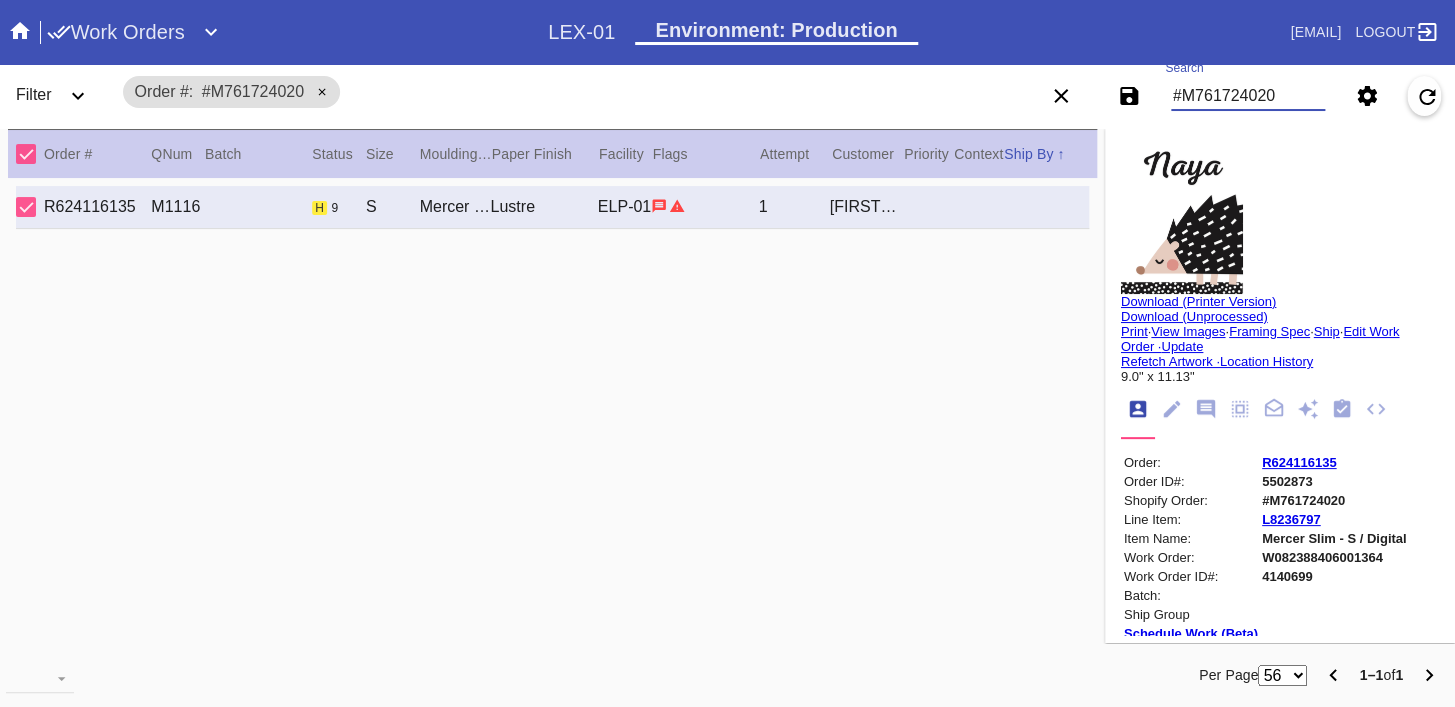 click at bounding box center [1206, 409] 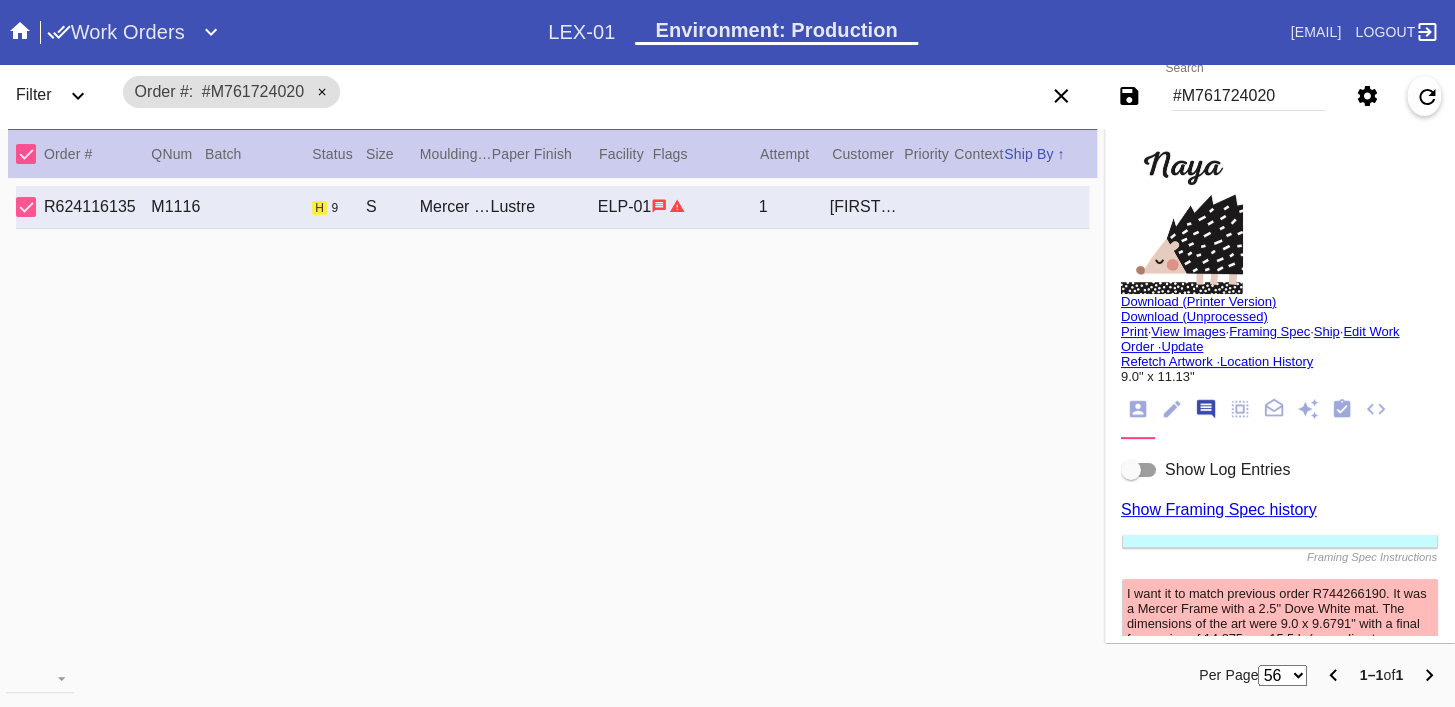 scroll, scrollTop: 123, scrollLeft: 0, axis: vertical 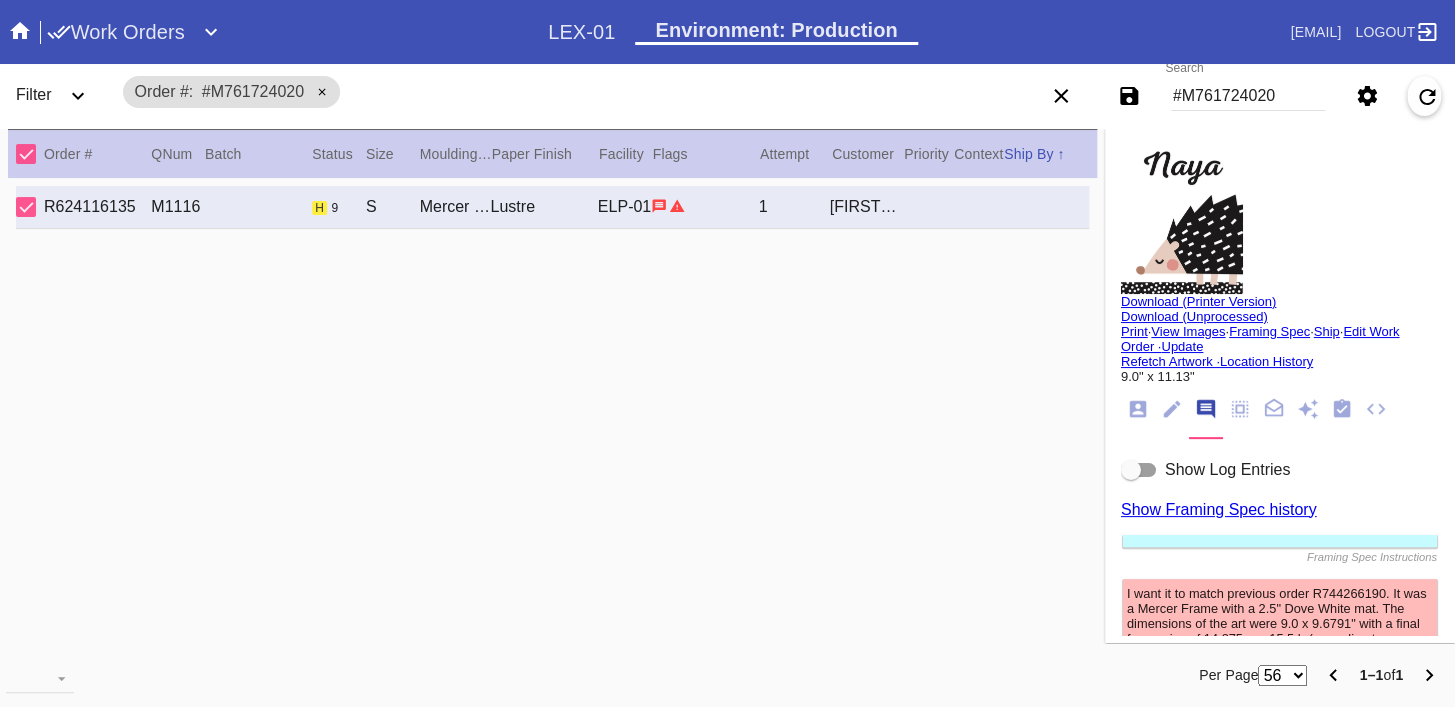 click on "#M761724020" at bounding box center (1248, 96) 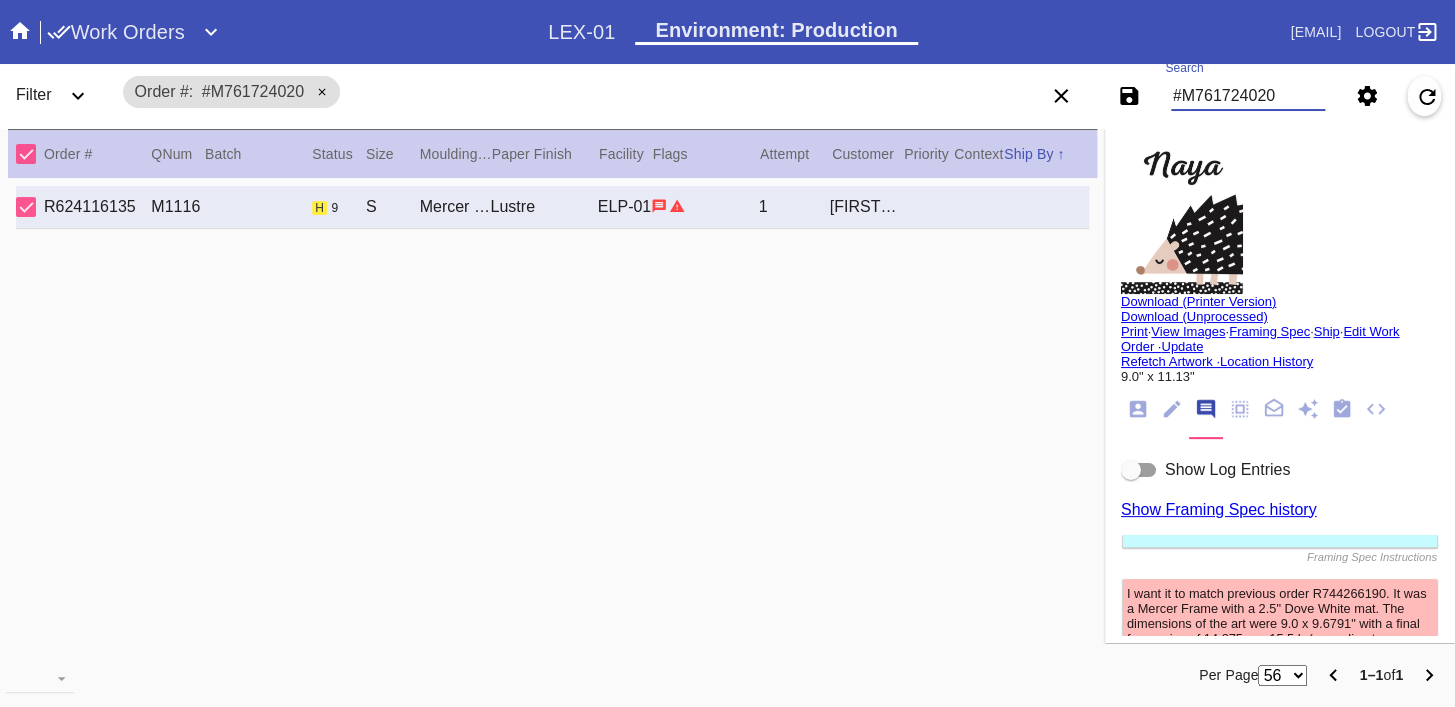 click on "#M761724020" at bounding box center (1248, 96) 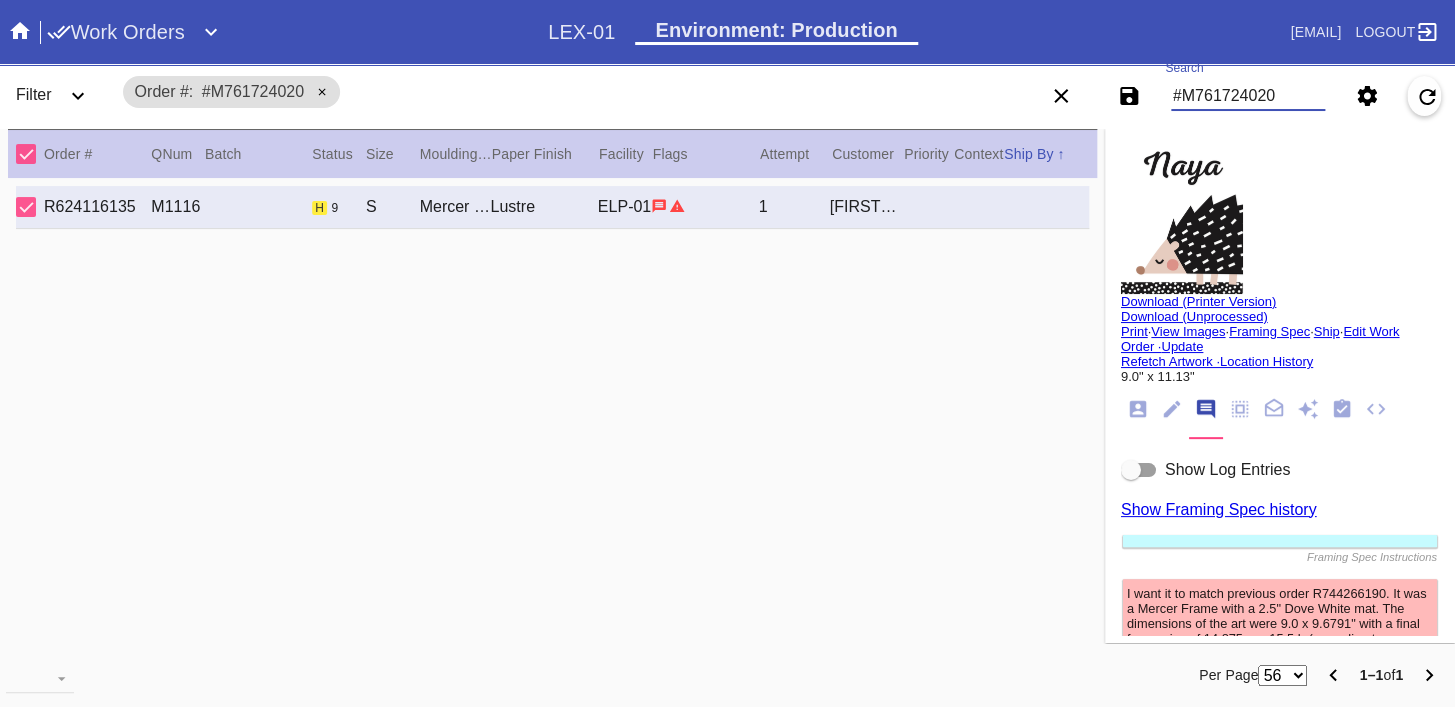paste on "3084" 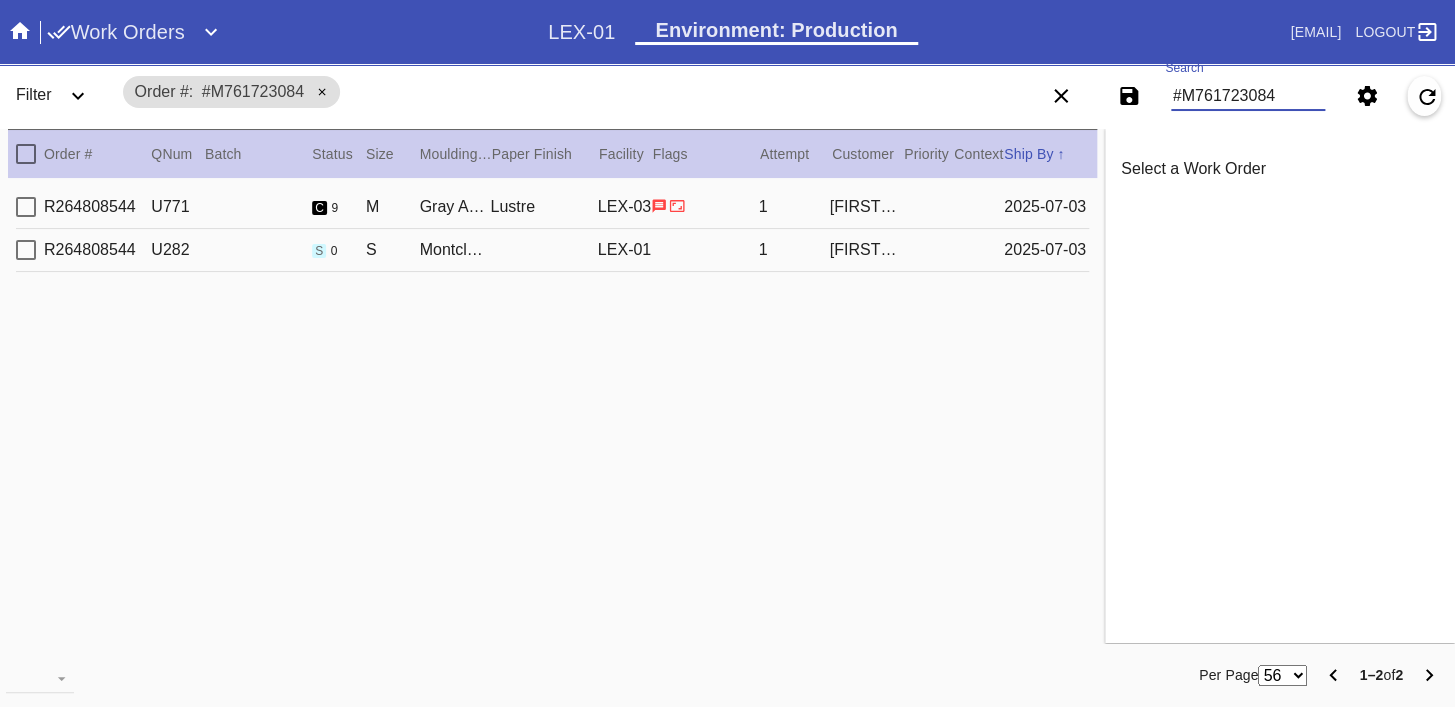 click on "R264808544 U771 c   9 M Gray Ash Gallery / No Mat Lustre LEX-03 1 [FIRST] [LAST]
[DATE]" at bounding box center (552, 207) 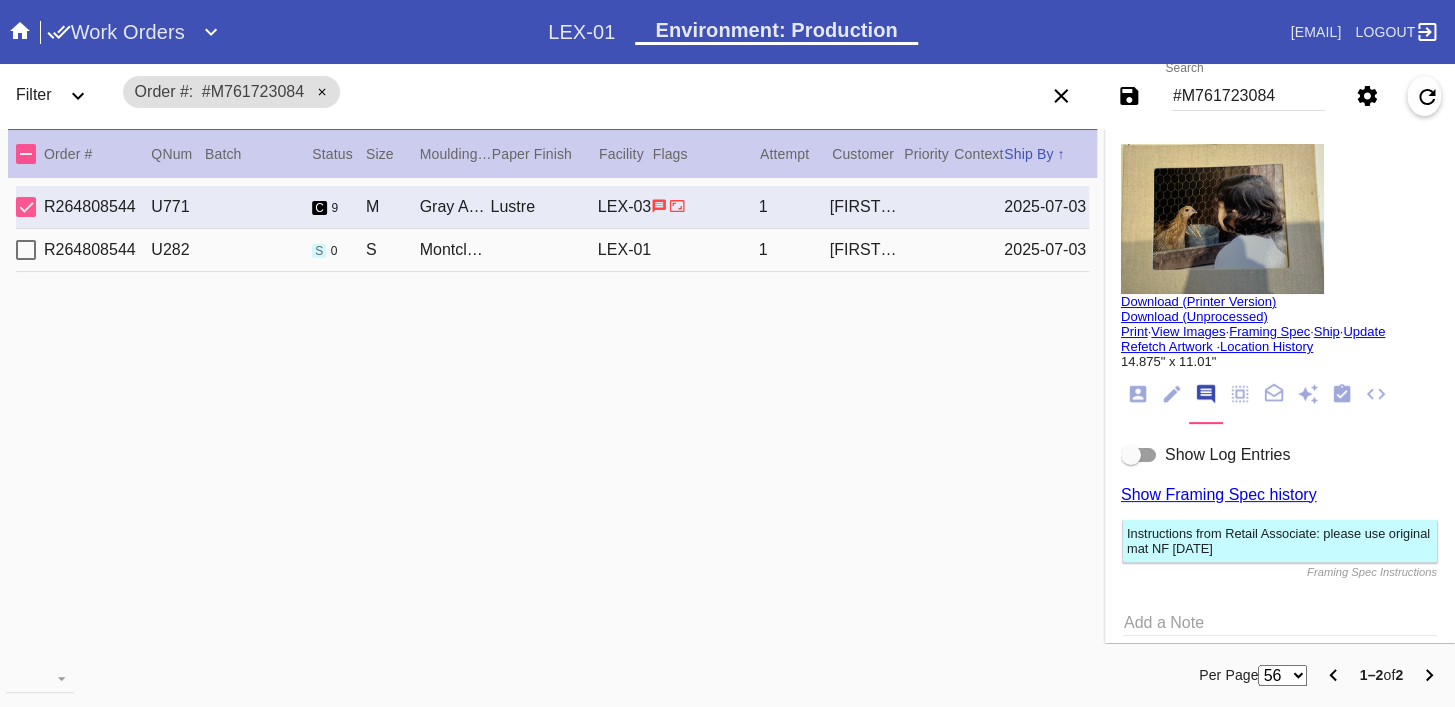 click on "R264808544 U282 s   0 S Montclare / No Mat LEX-01 1 [FIRST] [LAST]
[DATE]" at bounding box center [552, 250] 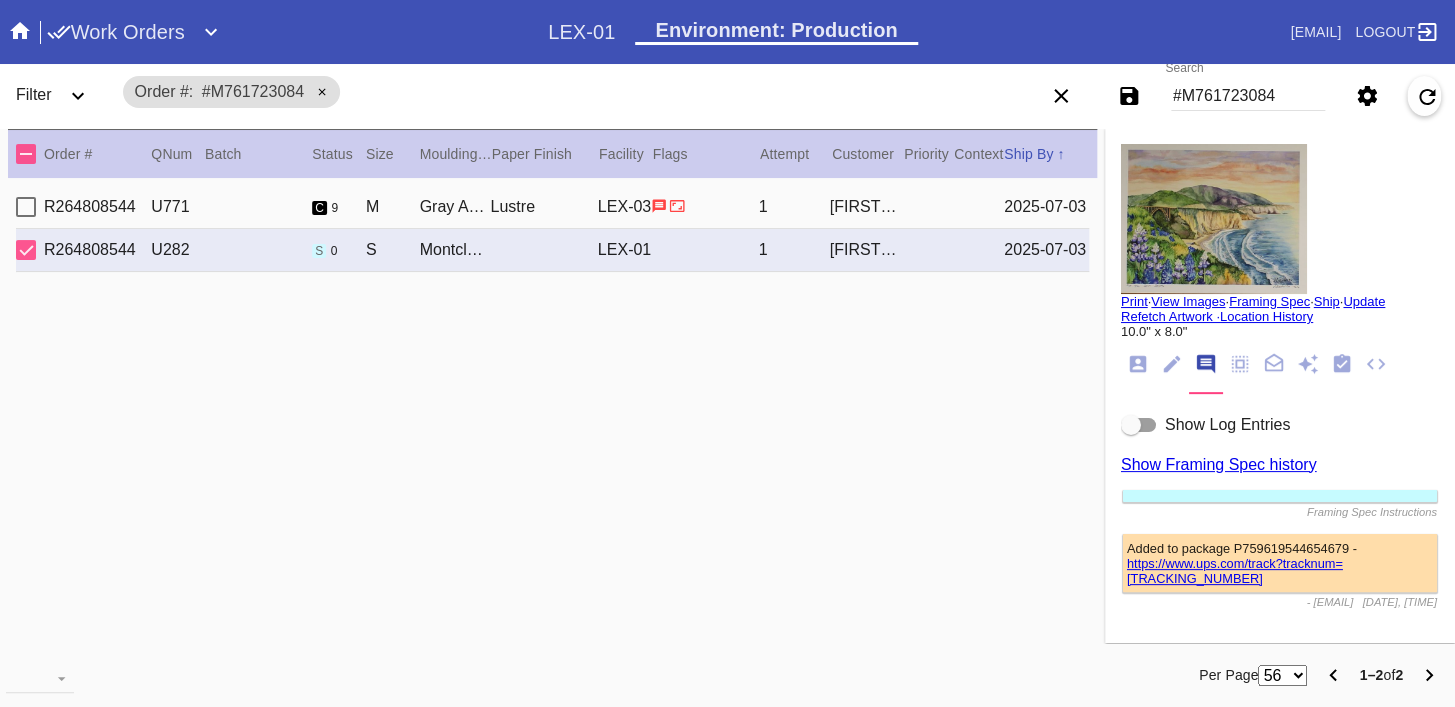 click at bounding box center (704, 206) 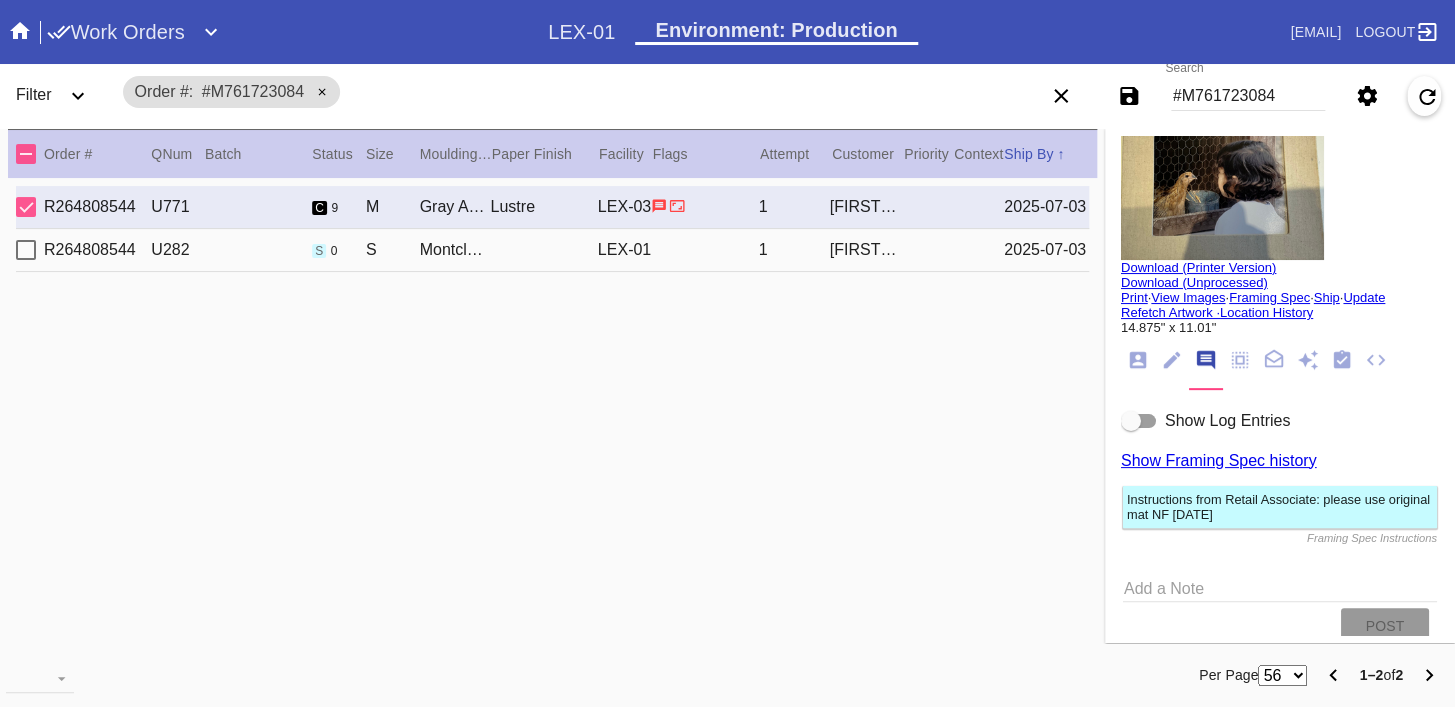 scroll, scrollTop: 79, scrollLeft: 0, axis: vertical 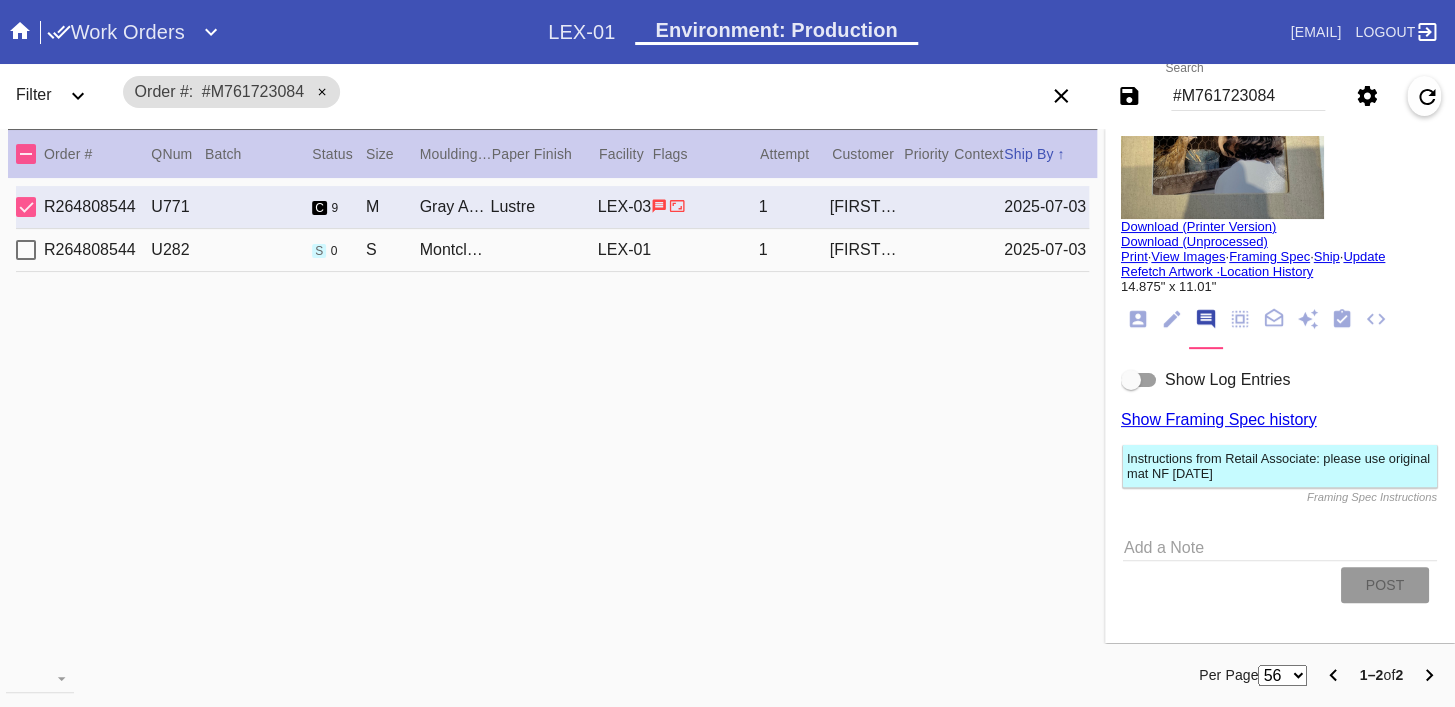 click at bounding box center [1139, 380] 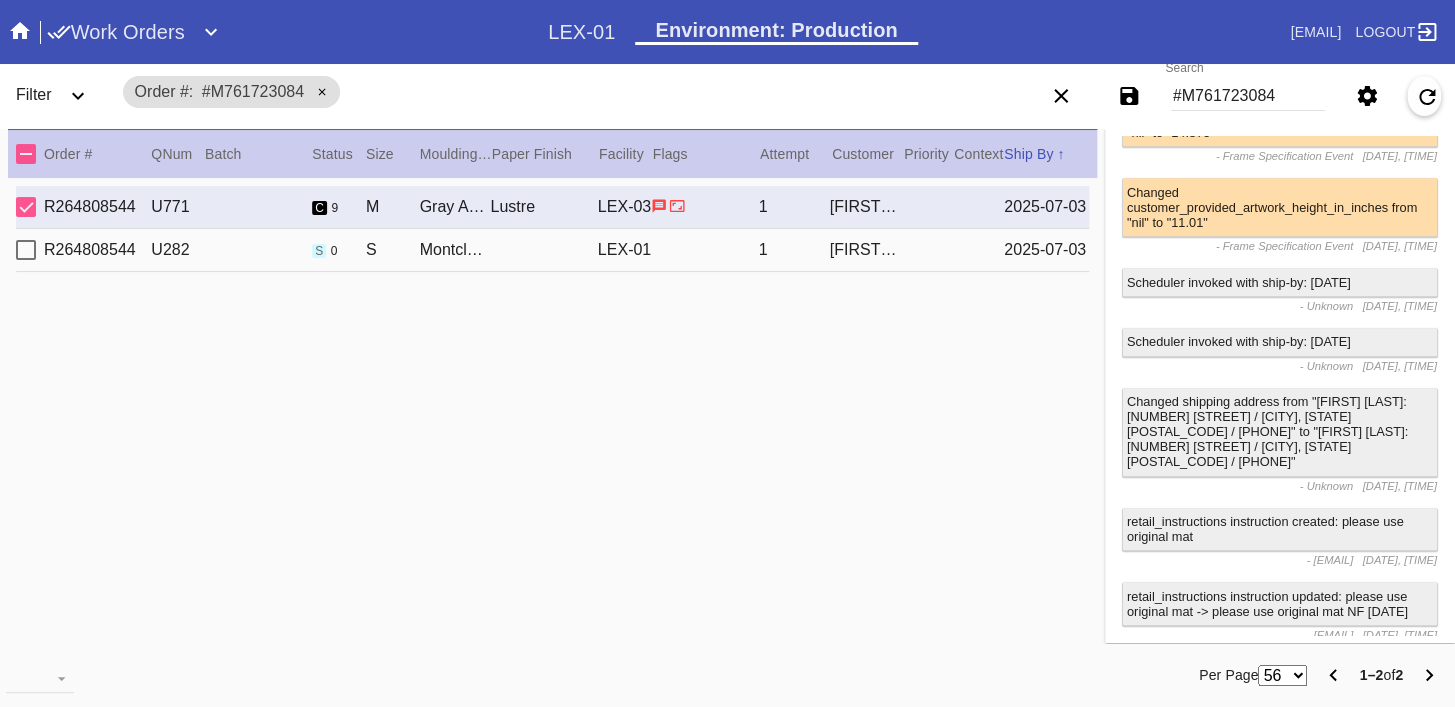 scroll, scrollTop: 0, scrollLeft: 0, axis: both 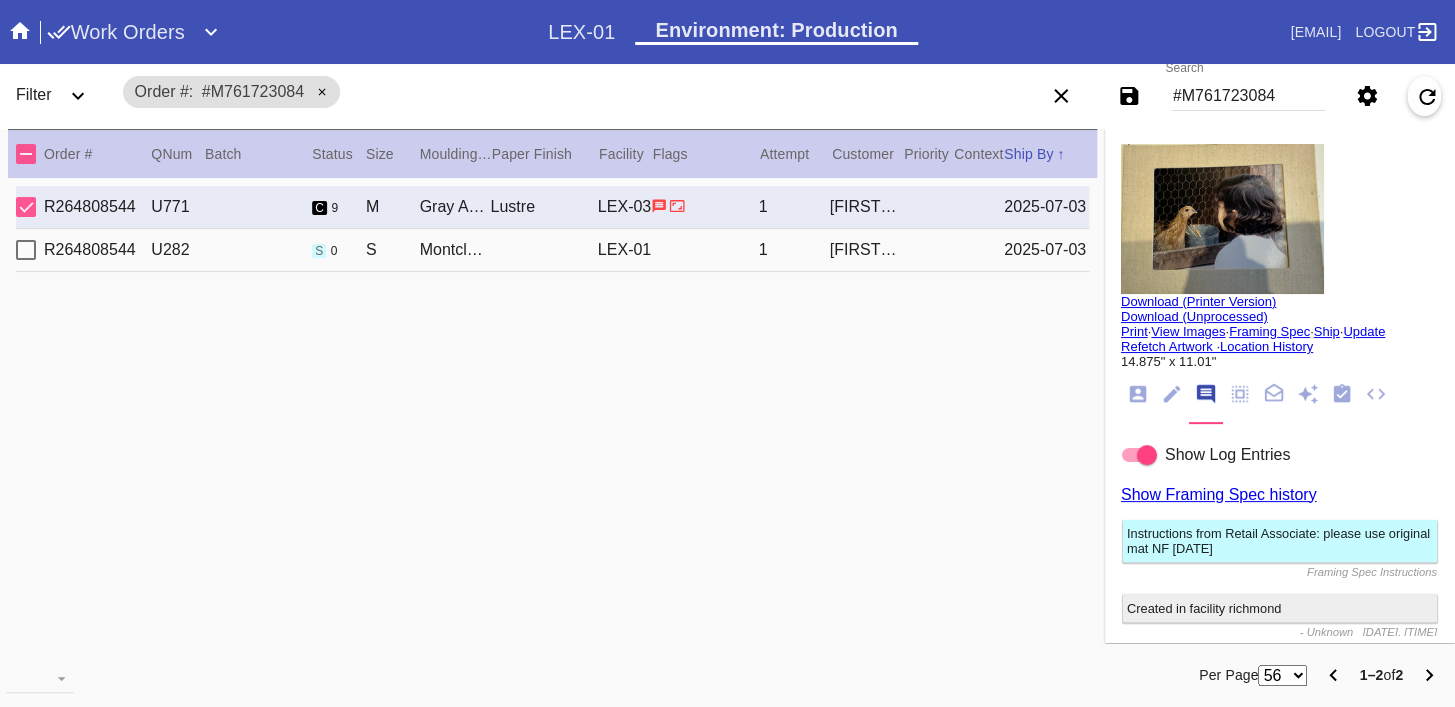 click at bounding box center (1147, 455) 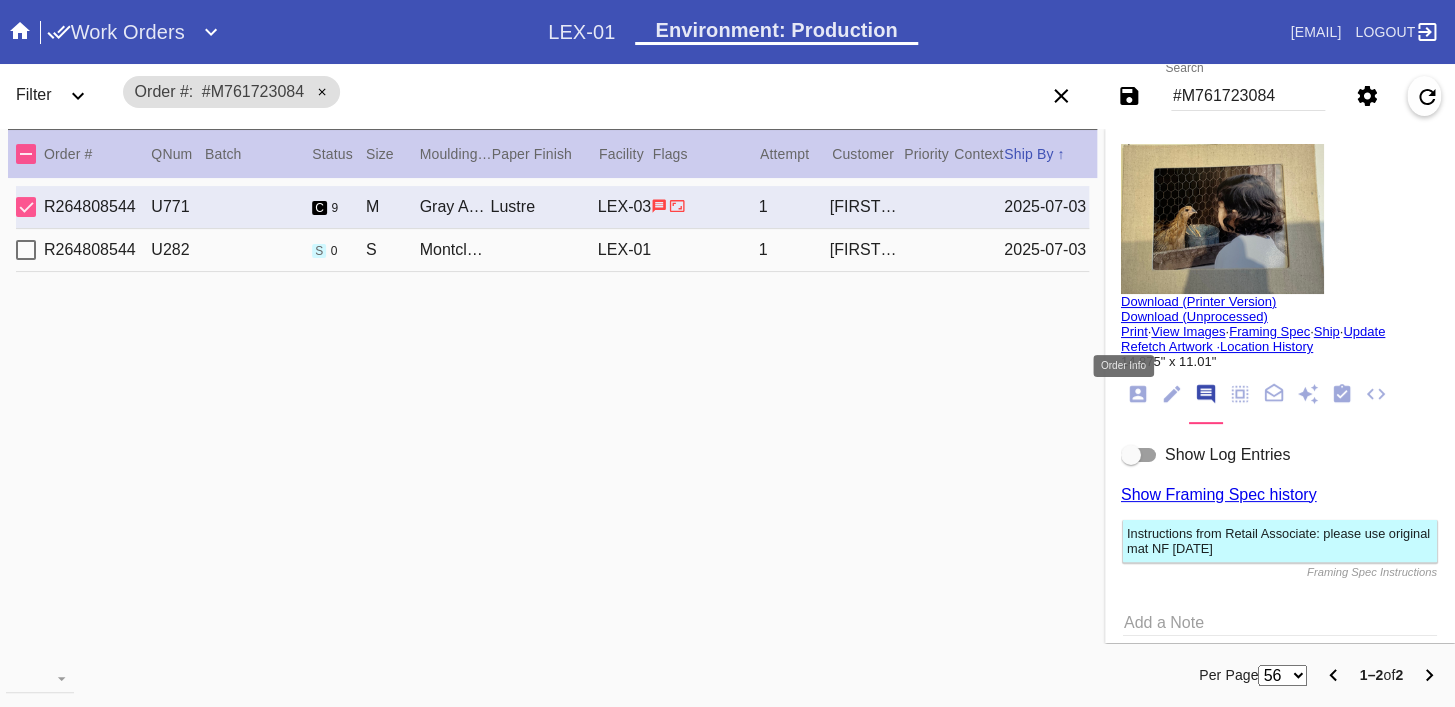 click at bounding box center [1138, 394] 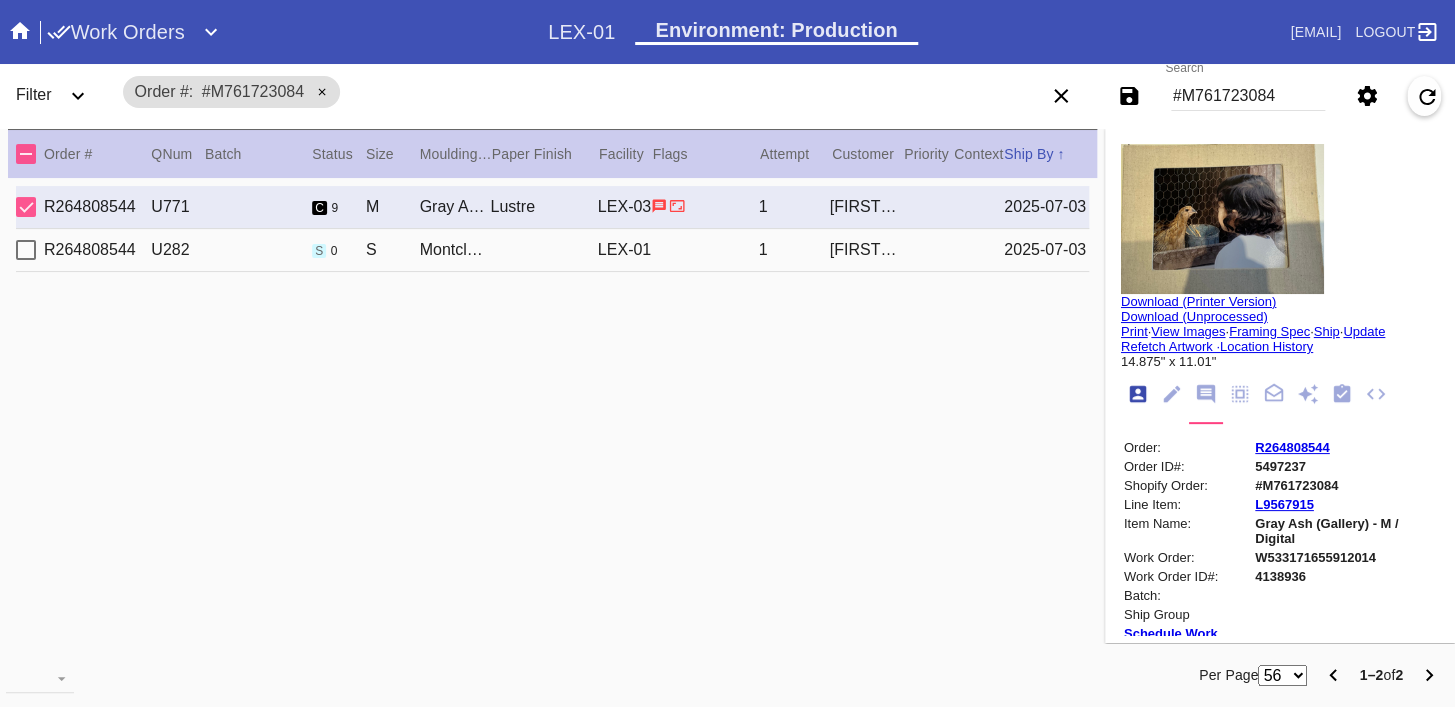scroll, scrollTop: 24, scrollLeft: 0, axis: vertical 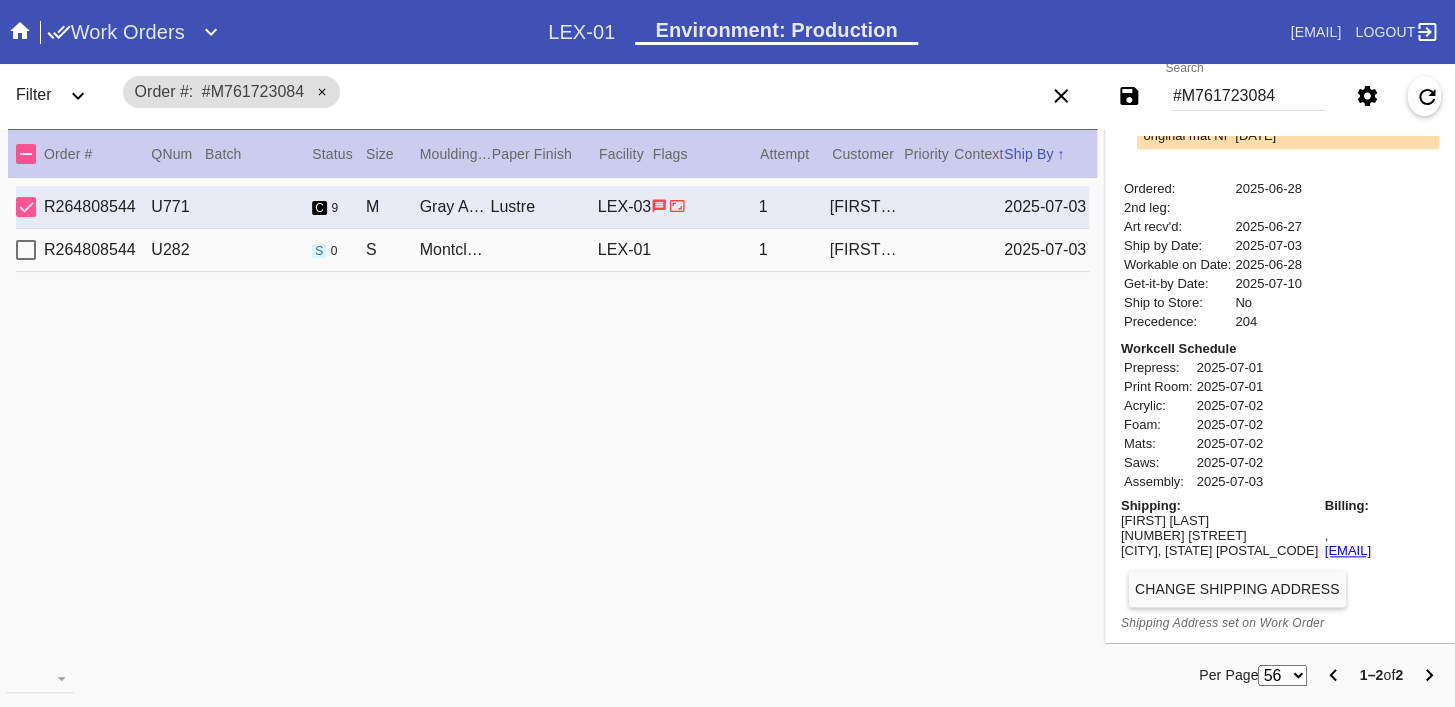copy on "[EMAIL]" 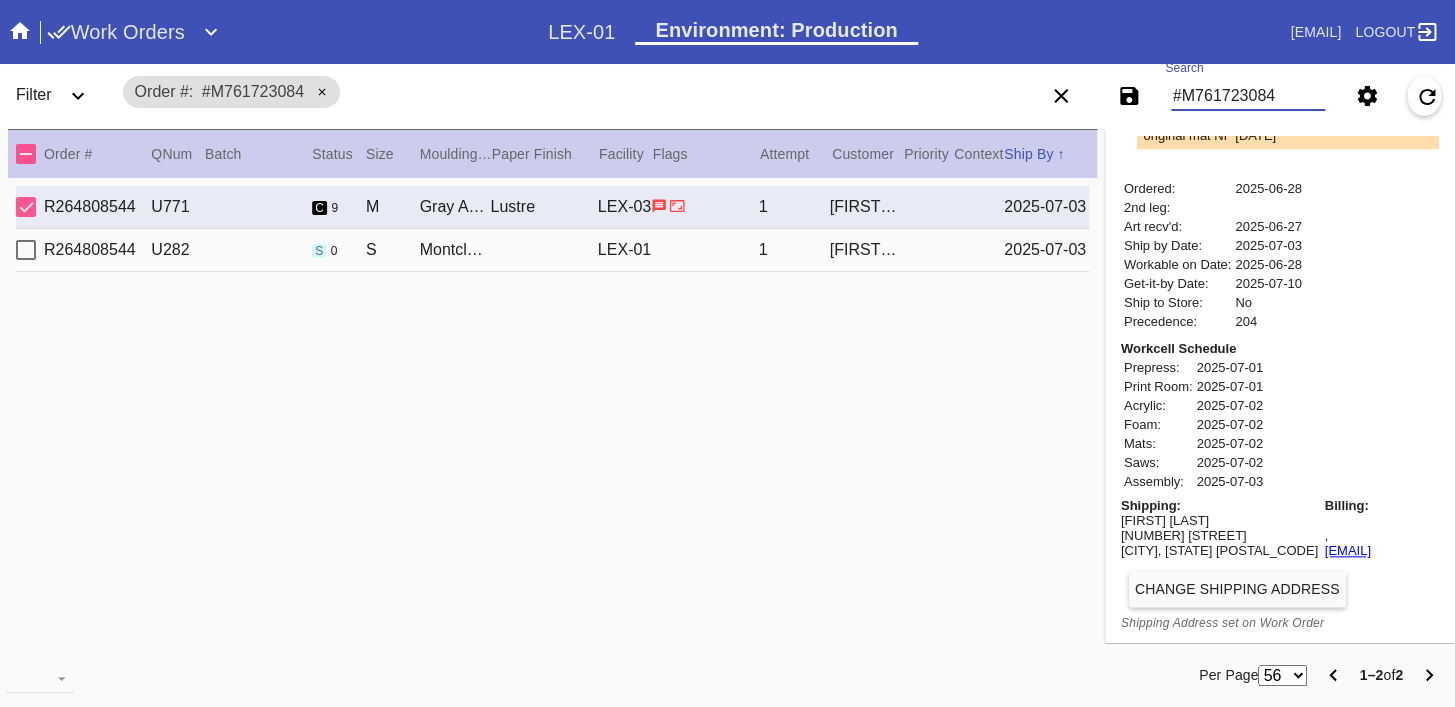 click on "#M761723084" at bounding box center (1248, 96) 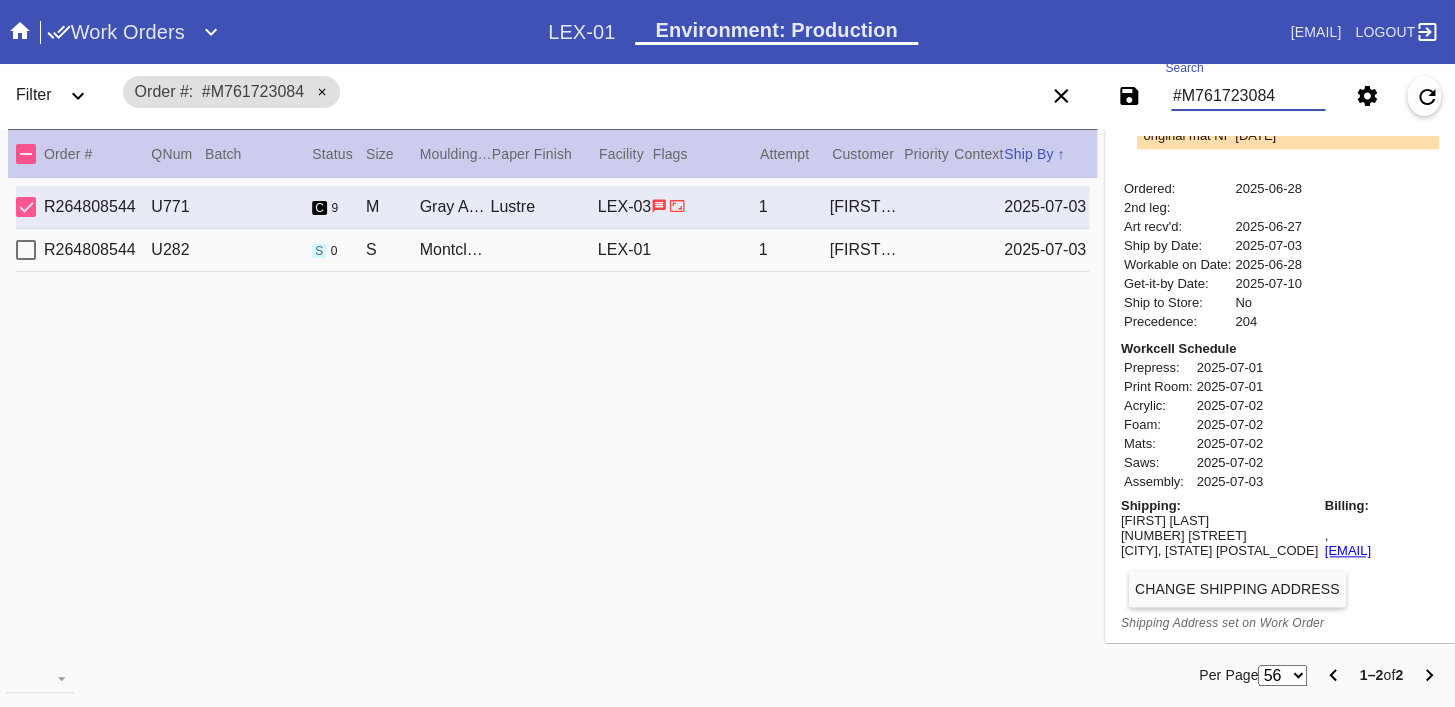 paste on "[EMAIL]" 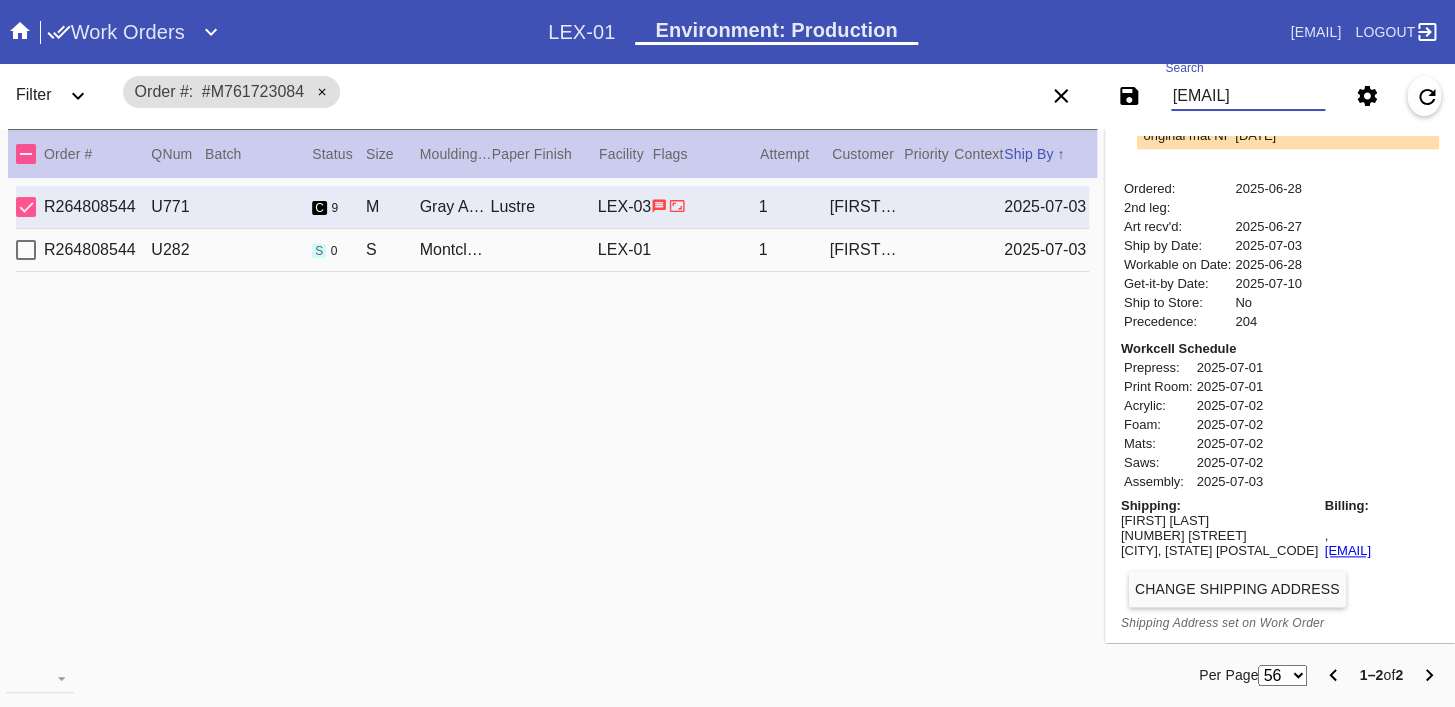 scroll, scrollTop: 0, scrollLeft: 35, axis: horizontal 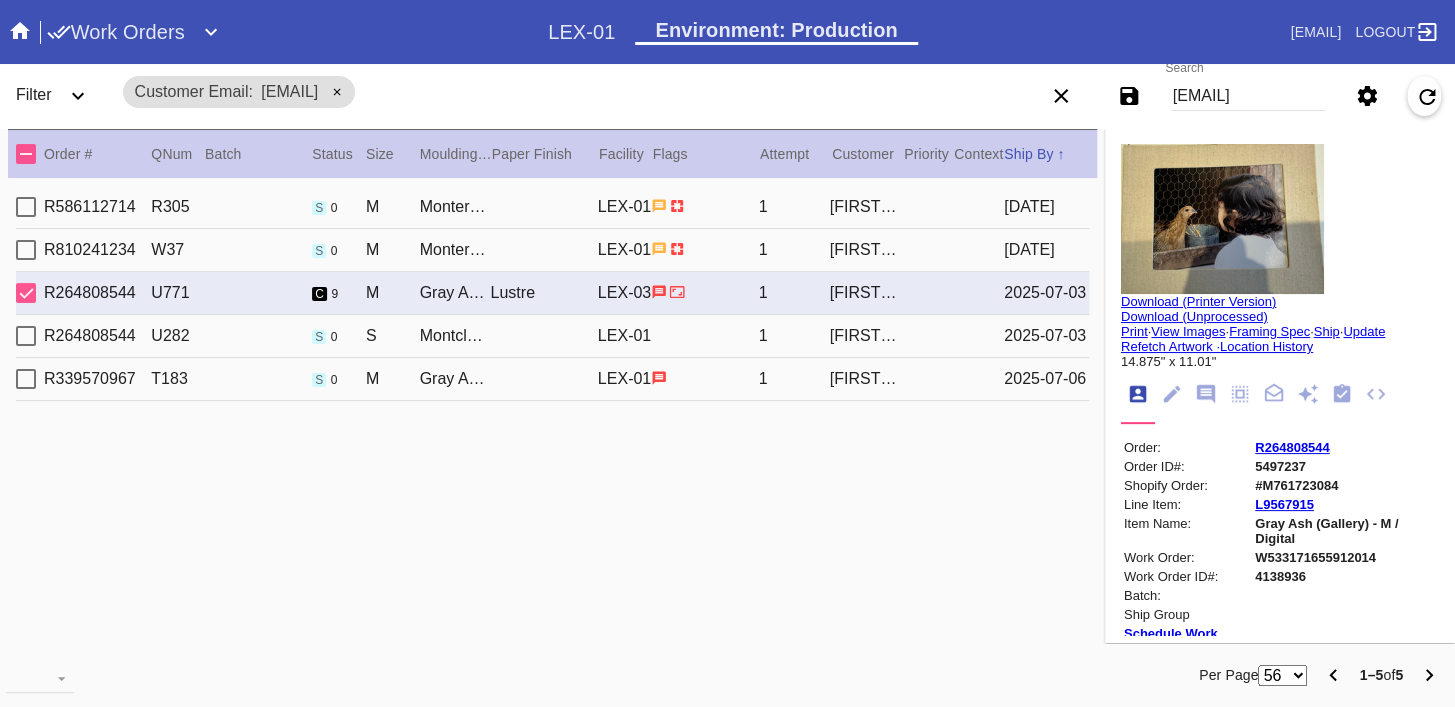 click on "R586112714 R305 s   0 M Monterey / Fabric White LEX-01 1 [FIRST] [LAST]
[DATE]" at bounding box center (552, 207) 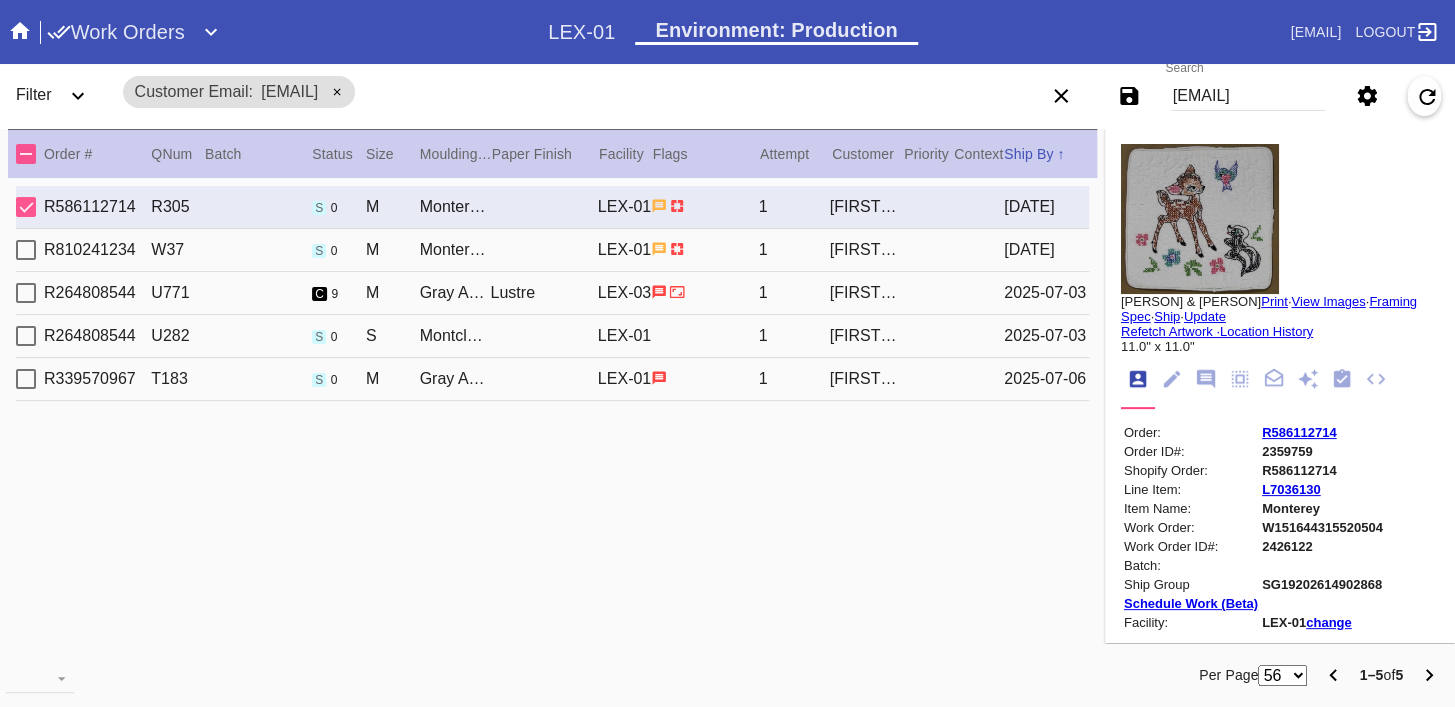 click on "R810241234 W37 s   0 M Monterey / Fabric White LEX-01 1 [FIRST] [LAST]
[DATE]" at bounding box center (552, 250) 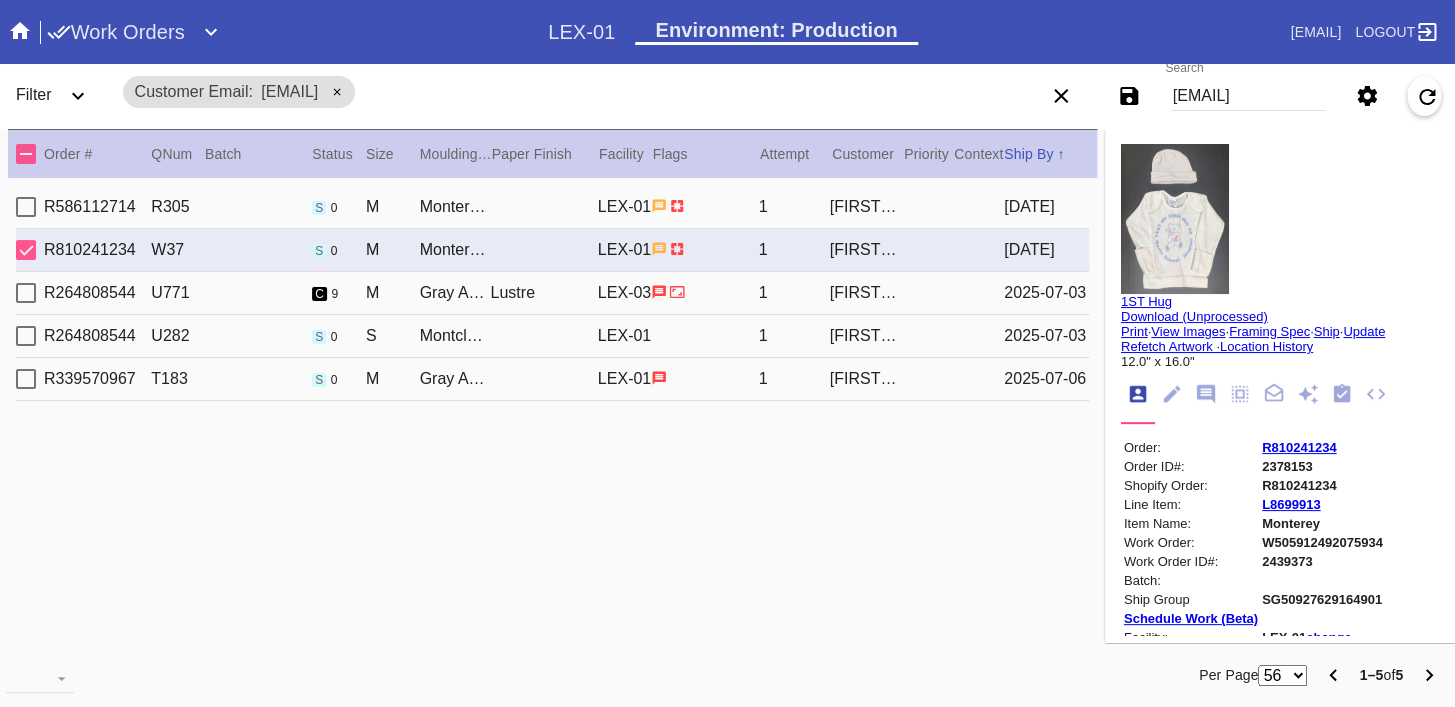 click on "R264808544 U282 s   0 S Montclare / No Mat LEX-01 1 [FIRST] [LAST]
[DATE]" at bounding box center [552, 336] 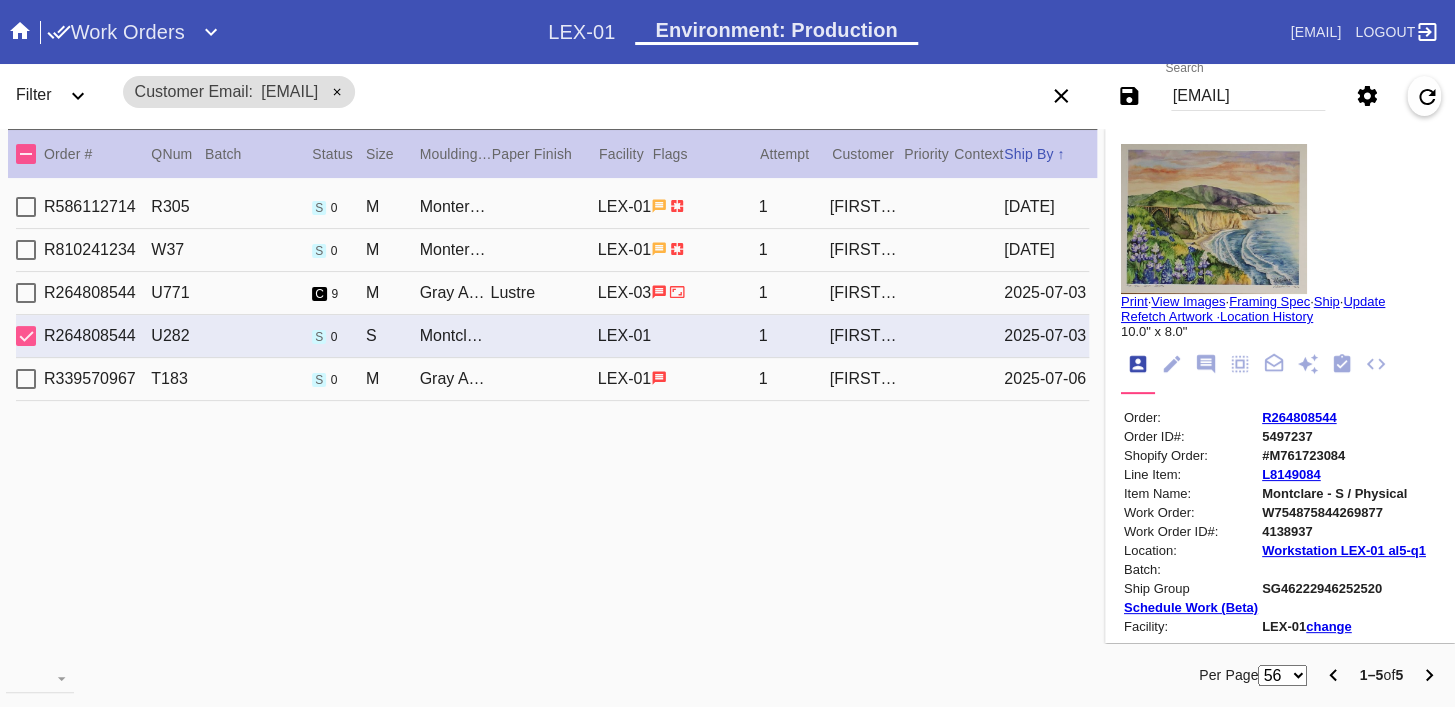 click on "R339570967 T183 s   0 M Gray Ash Gallery / No Mat LEX-01 1 [FIRST] [LAST]
[DATE]" at bounding box center (552, 379) 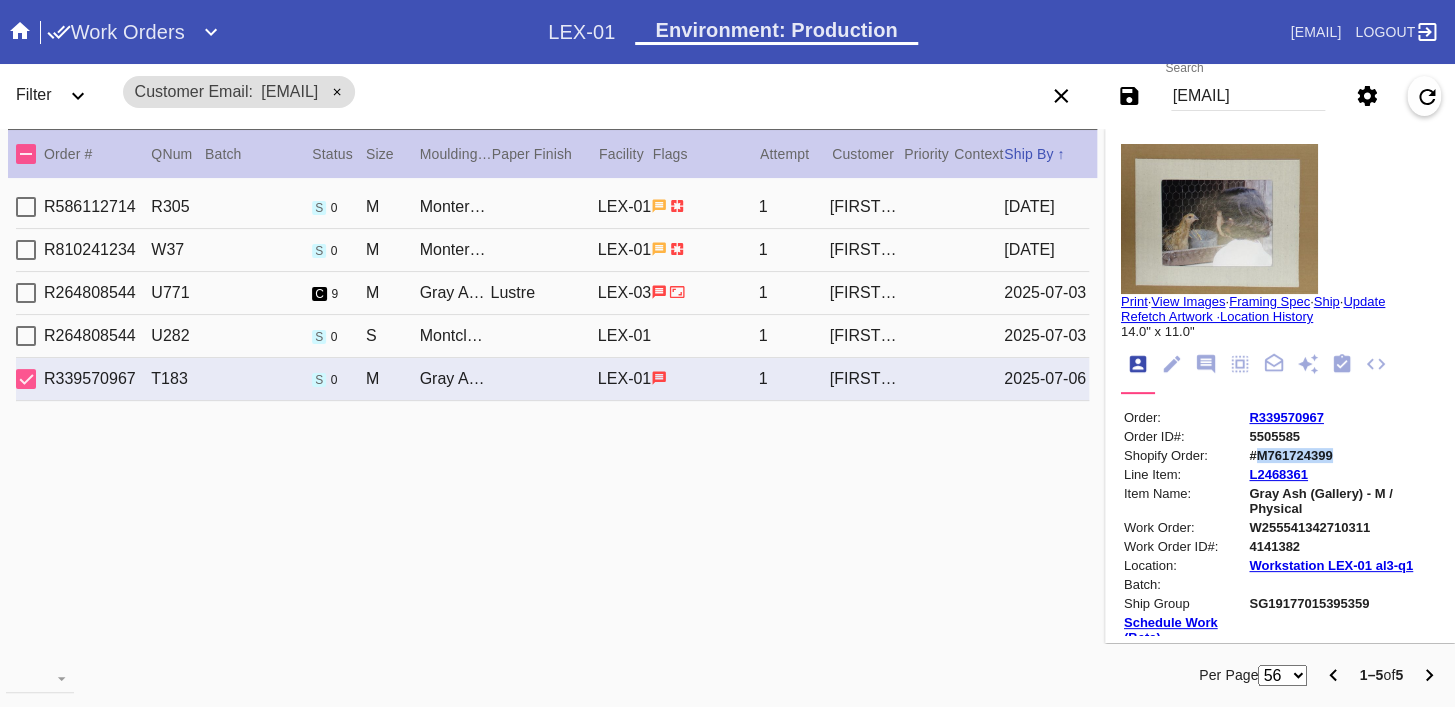 copy on "M761724399" 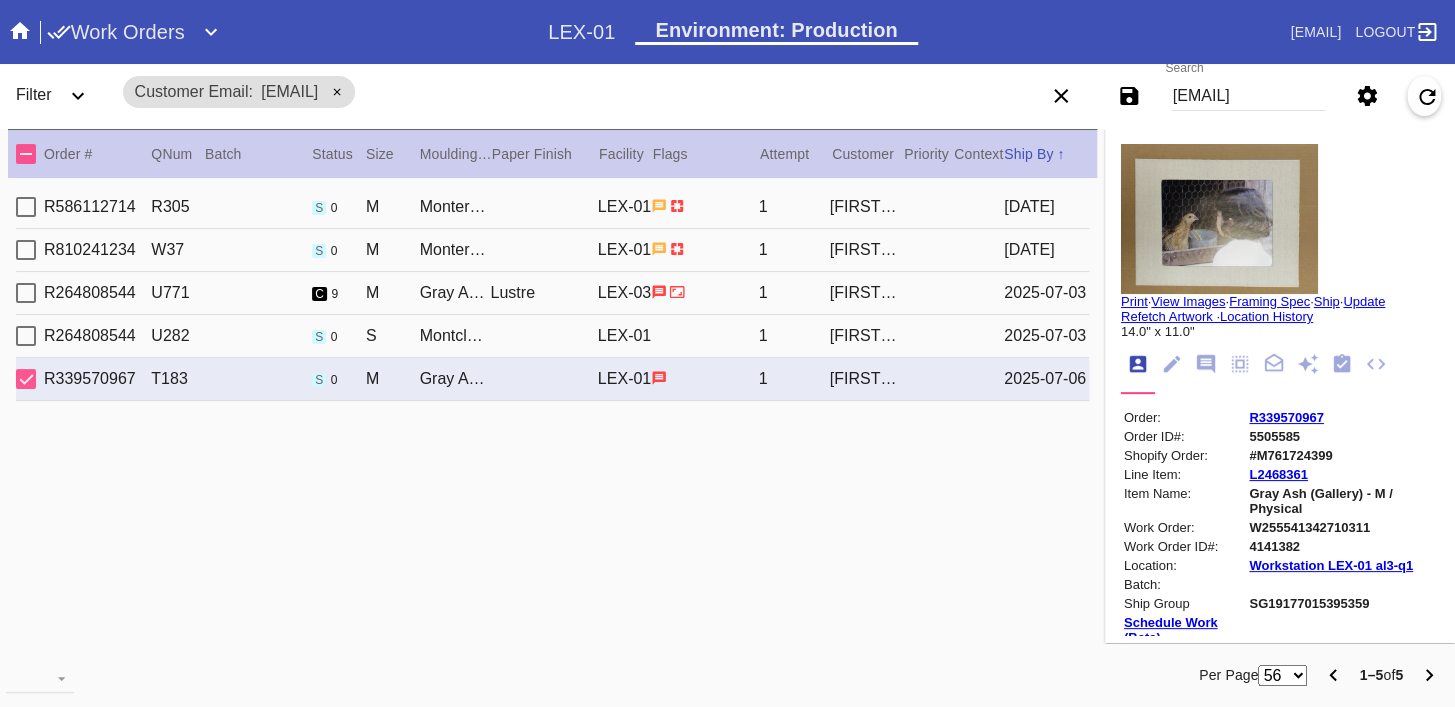 click on "[EMAIL]" at bounding box center [1248, 96] 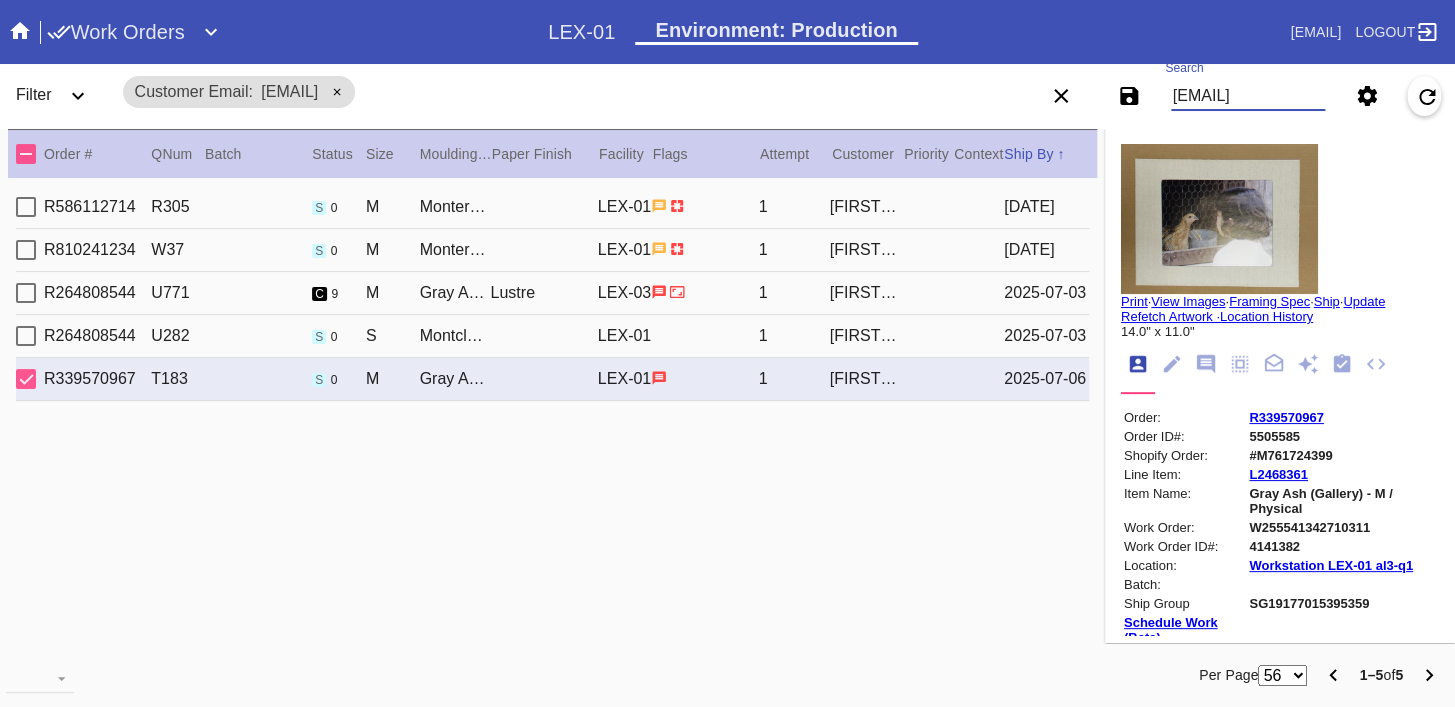click on "[EMAIL]" at bounding box center (1248, 96) 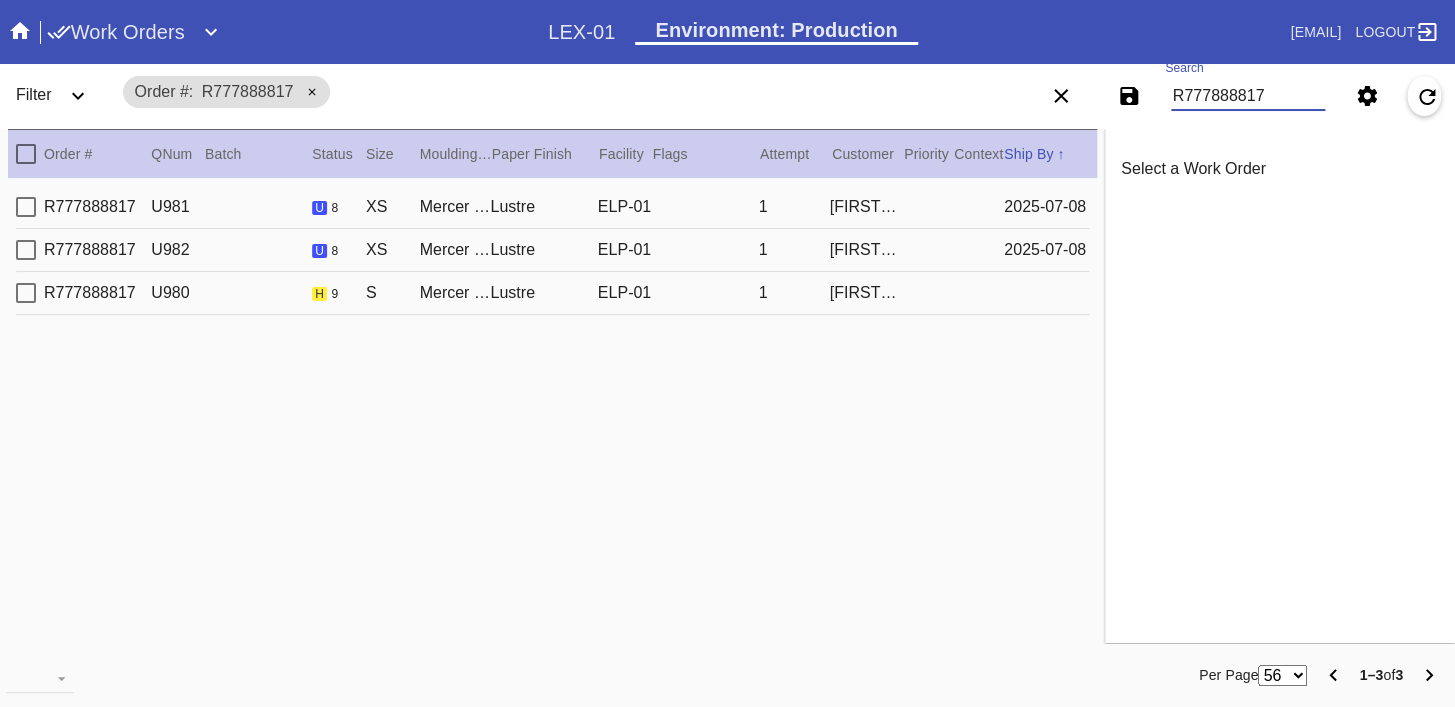 type on "R777888817" 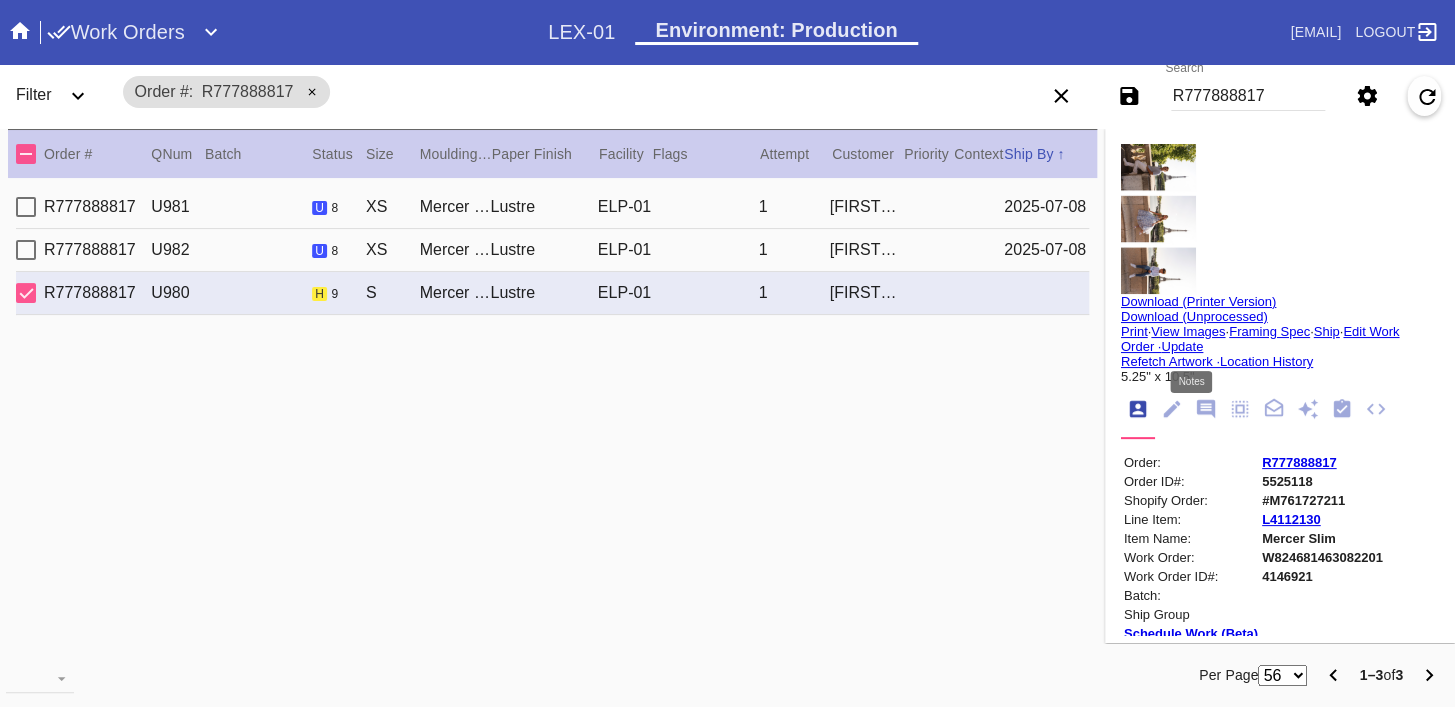 click at bounding box center [1206, 409] 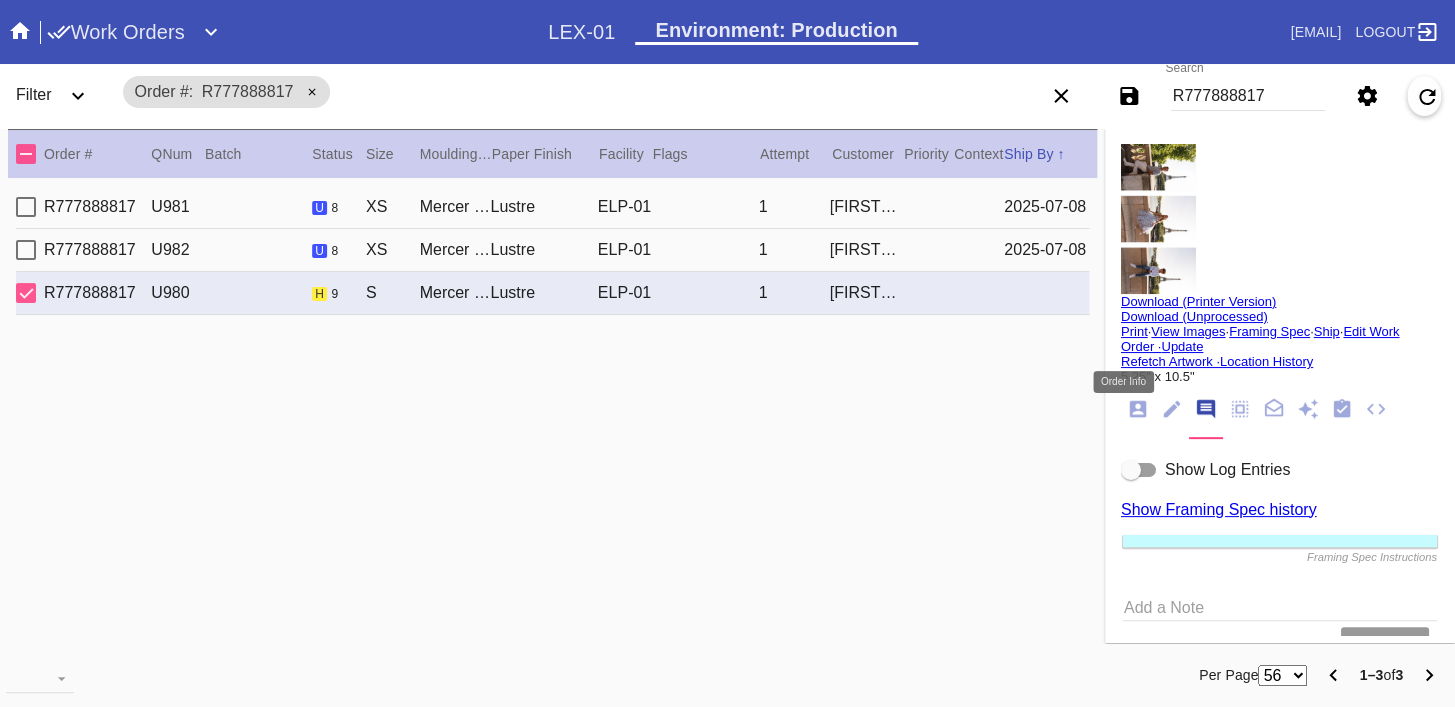 click at bounding box center (1138, 409) 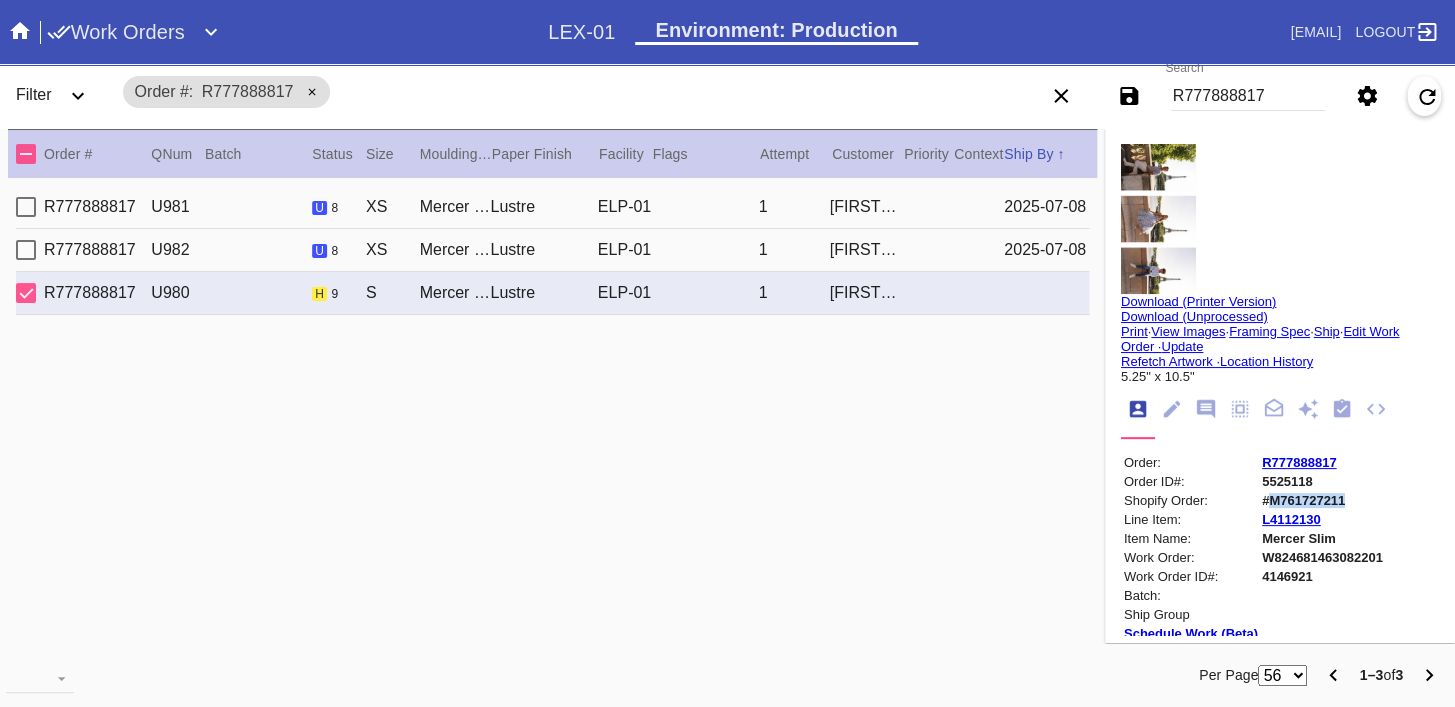 copy on "M761727211" 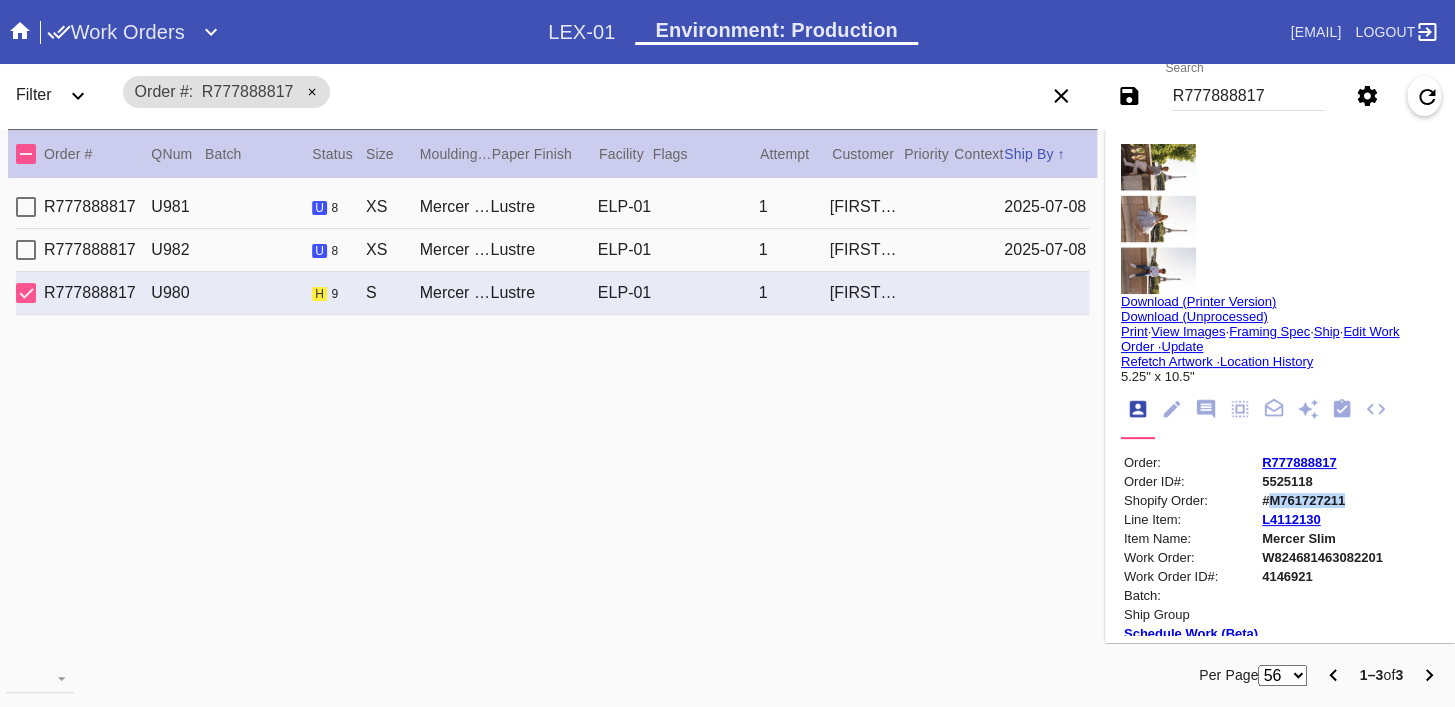 click at bounding box center [1158, 219] 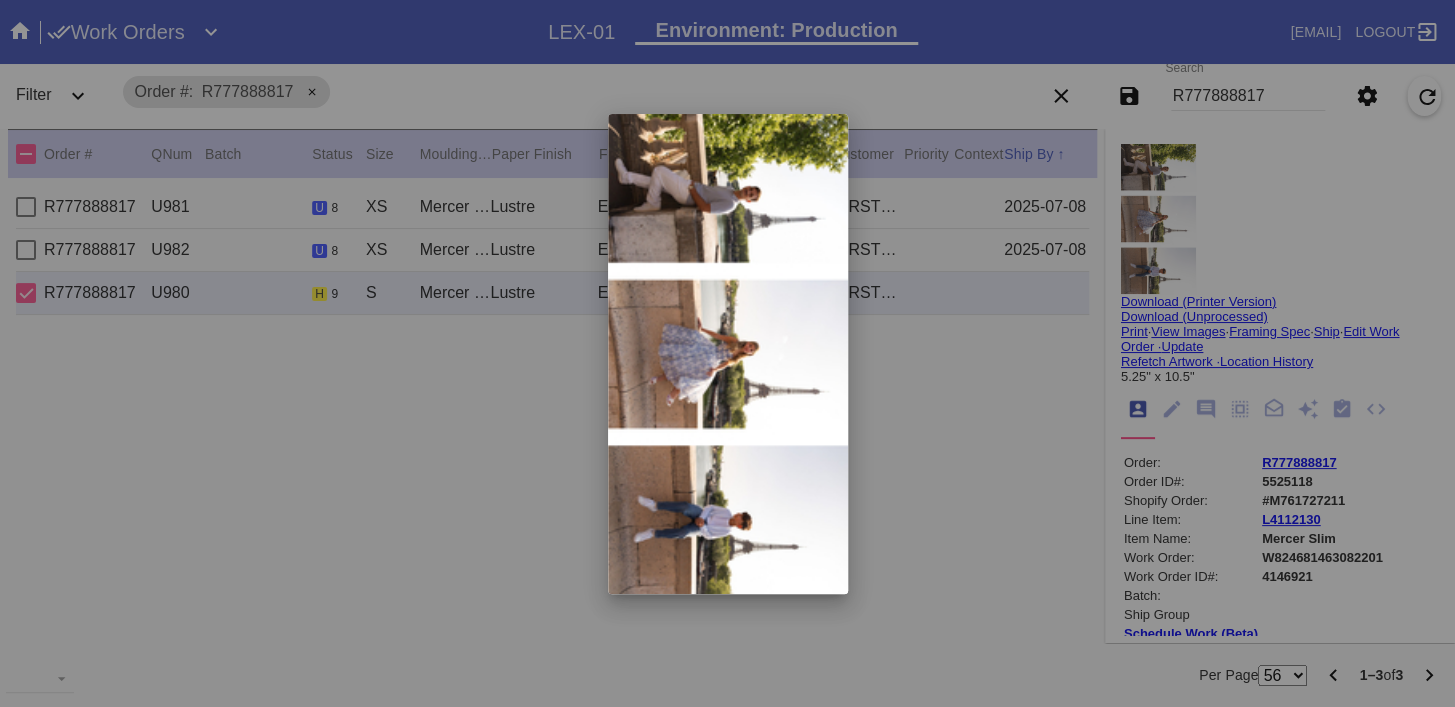 click at bounding box center [727, 353] 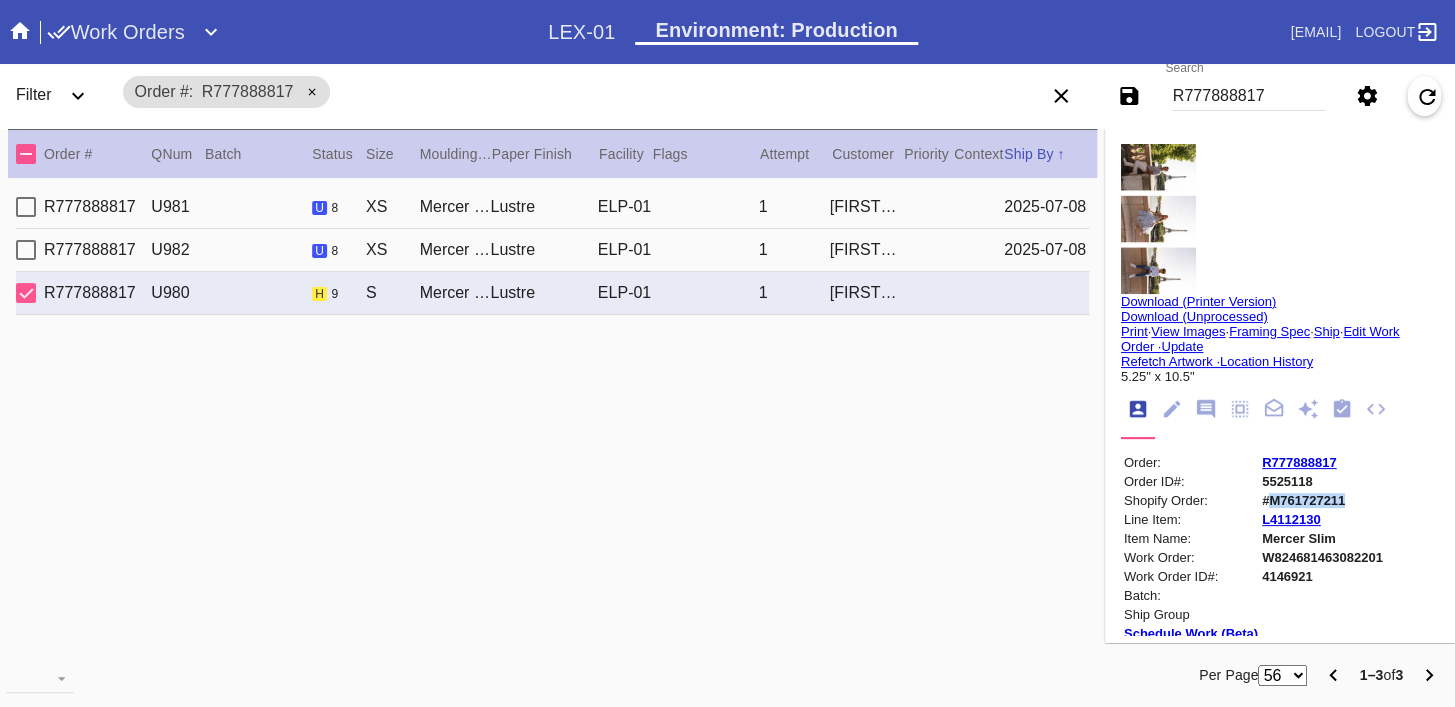 copy on "M761727211" 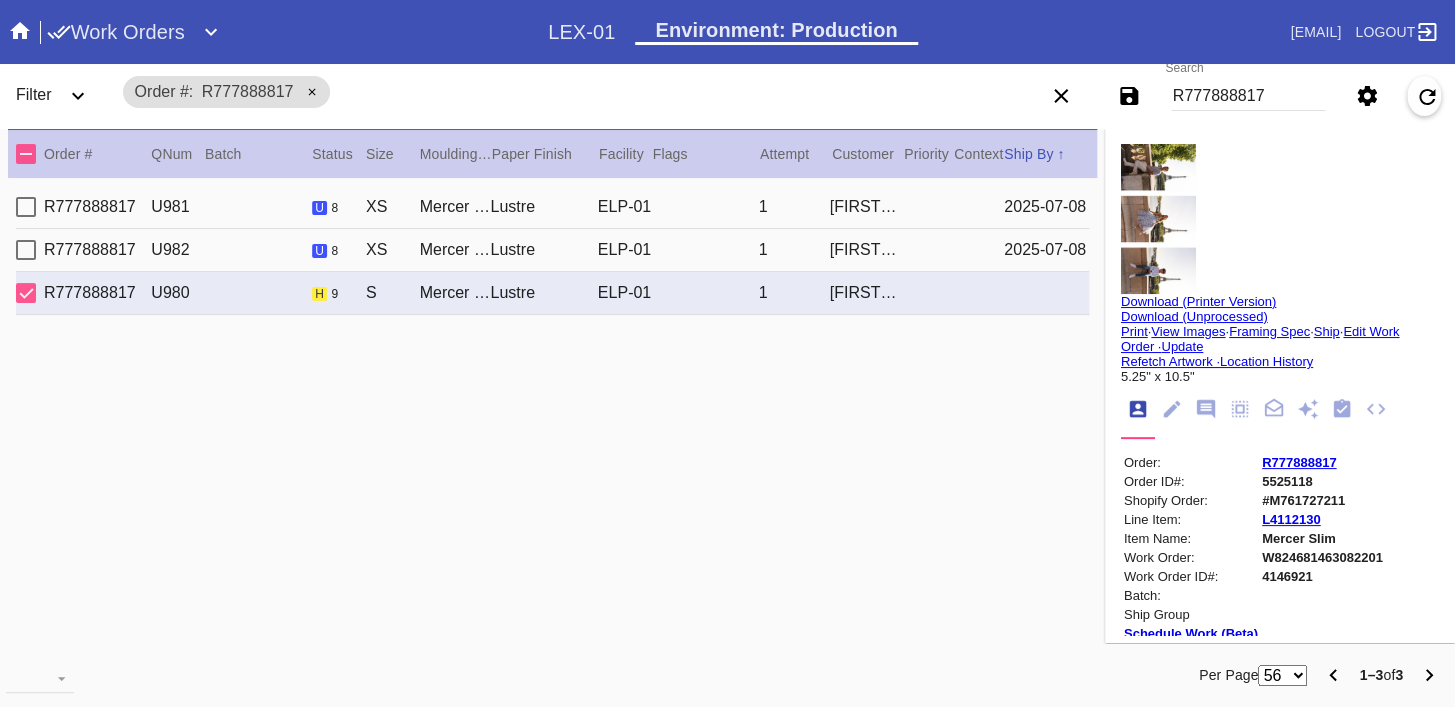 click on "R777888817 U982 u   8 XS Mercer Slim / Fabric White Lustre ELP-01 1 [FIRST] [LAST]
[DATE]" at bounding box center [552, 250] 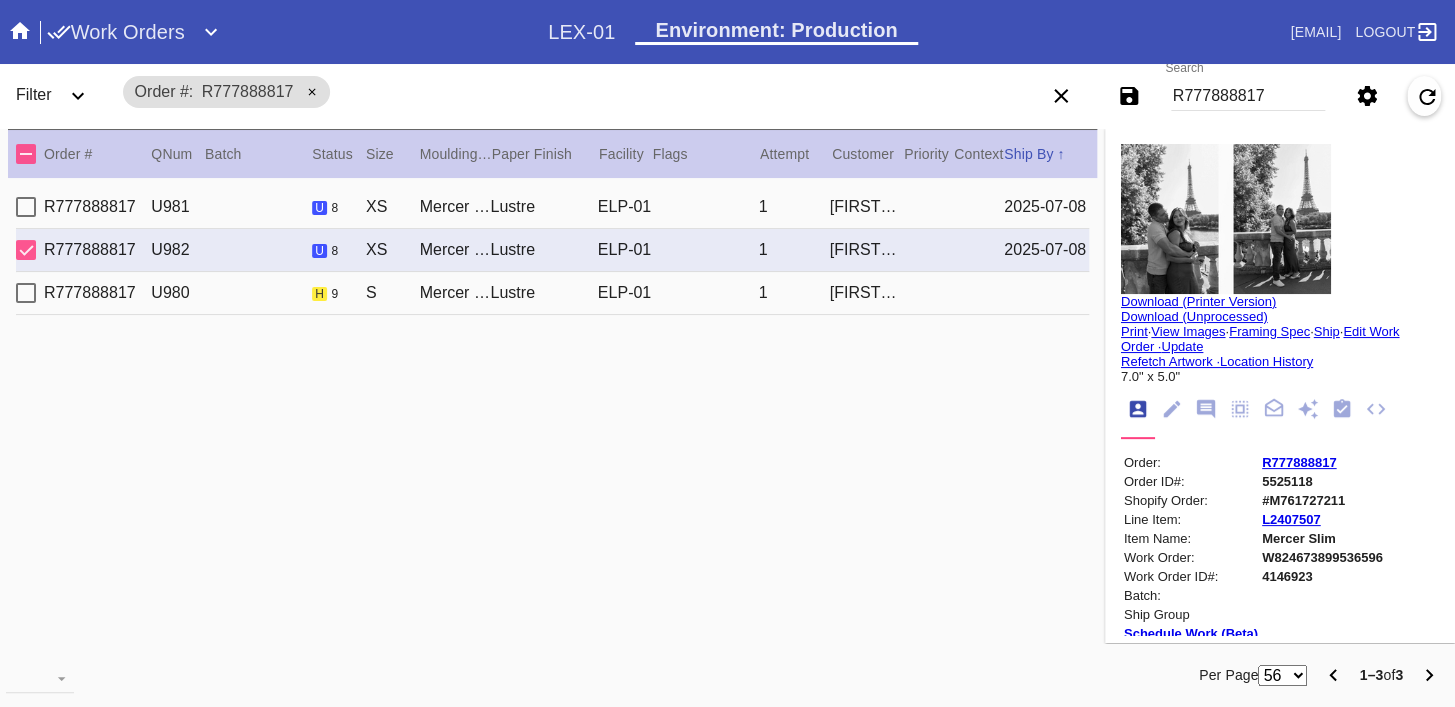 click on "R777888817 U981 u   8 XS Mercer Slim / Fabric White Lustre ELP-01 1 [FIRST] [LAST]
[DATE]" at bounding box center [552, 207] 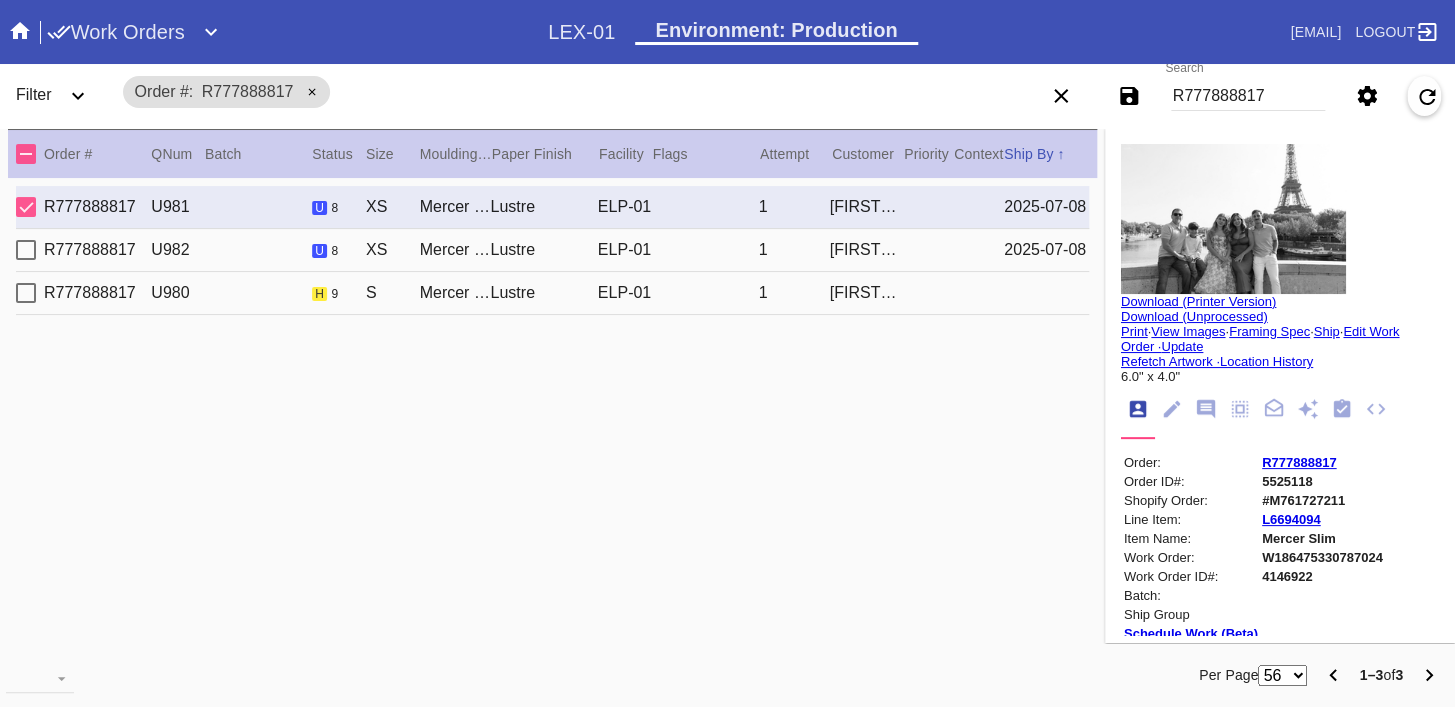 click on "R810241234 U980 h 9 S Mercer Slim / The Three Generation Vertical Lustre ELP-01 1 [LAST]" at bounding box center [552, 293] 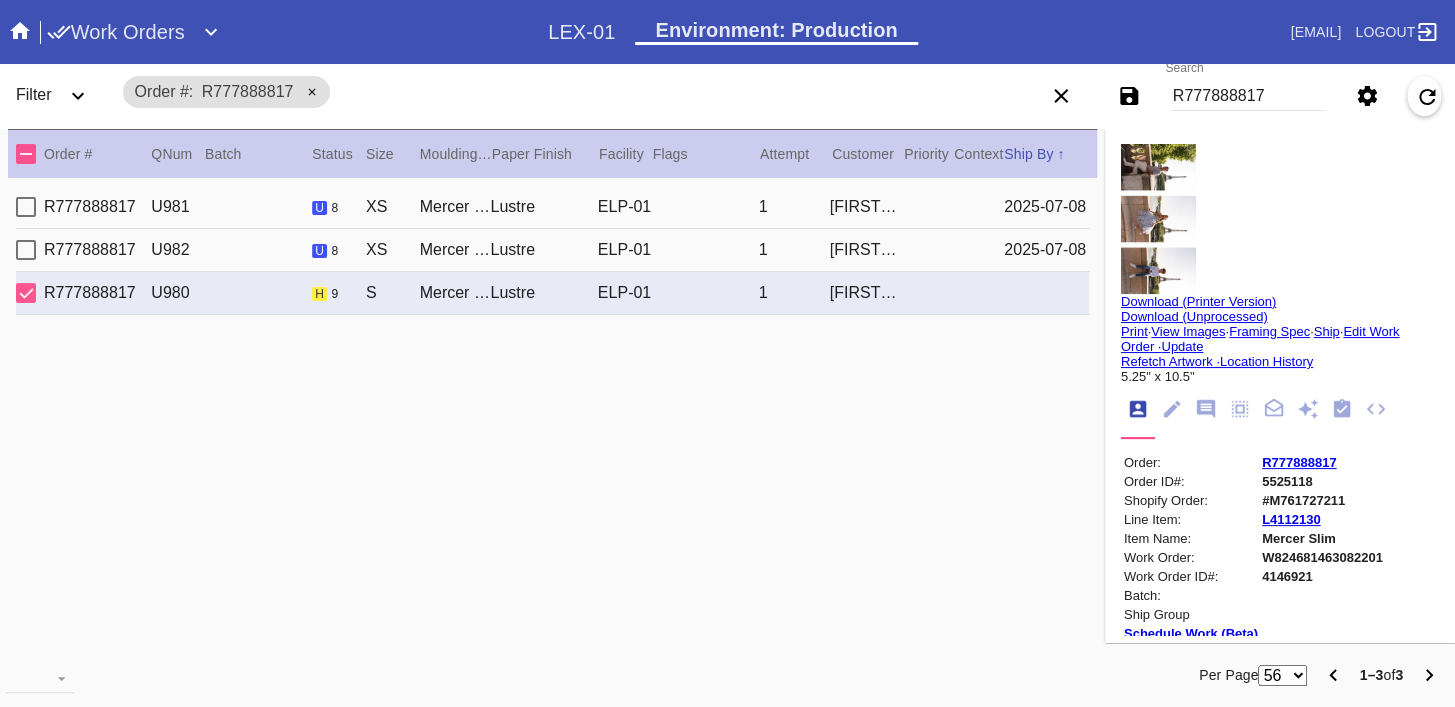 click at bounding box center [1158, 219] 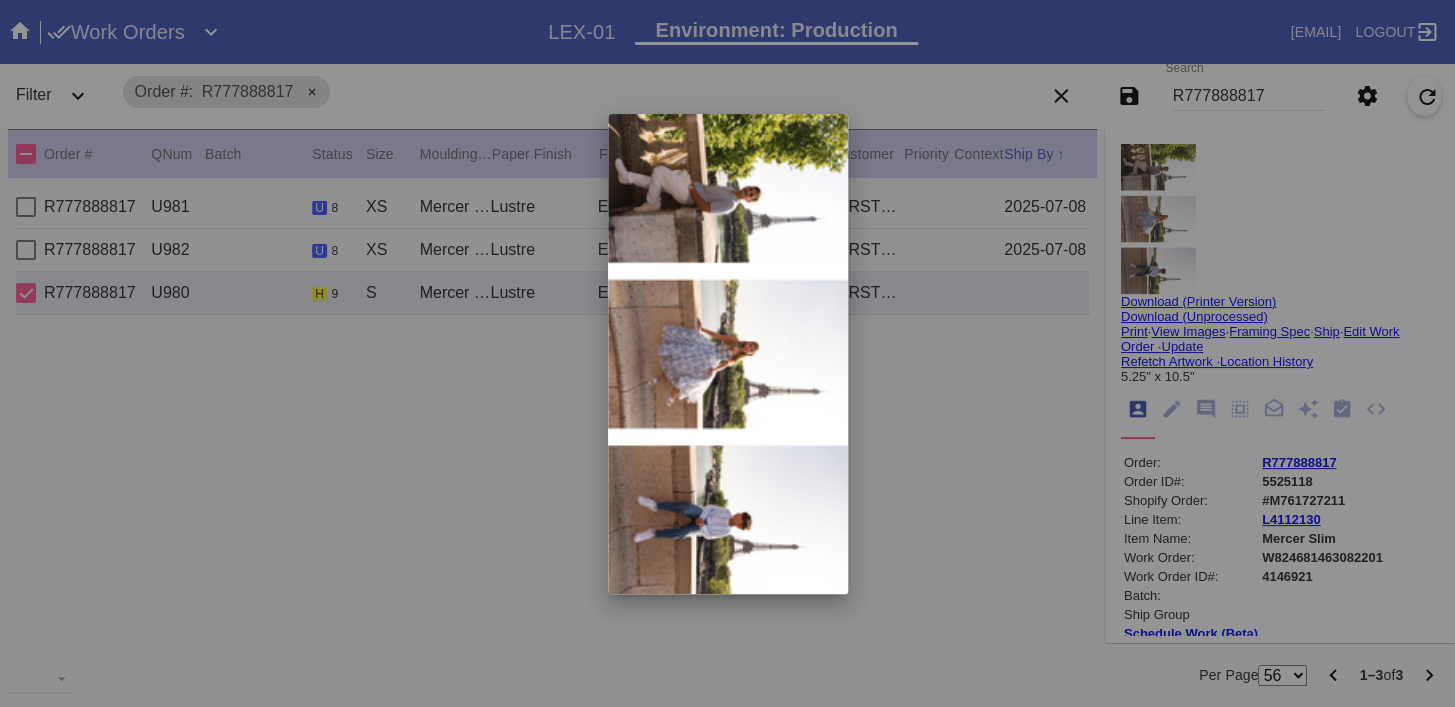 click at bounding box center [727, 353] 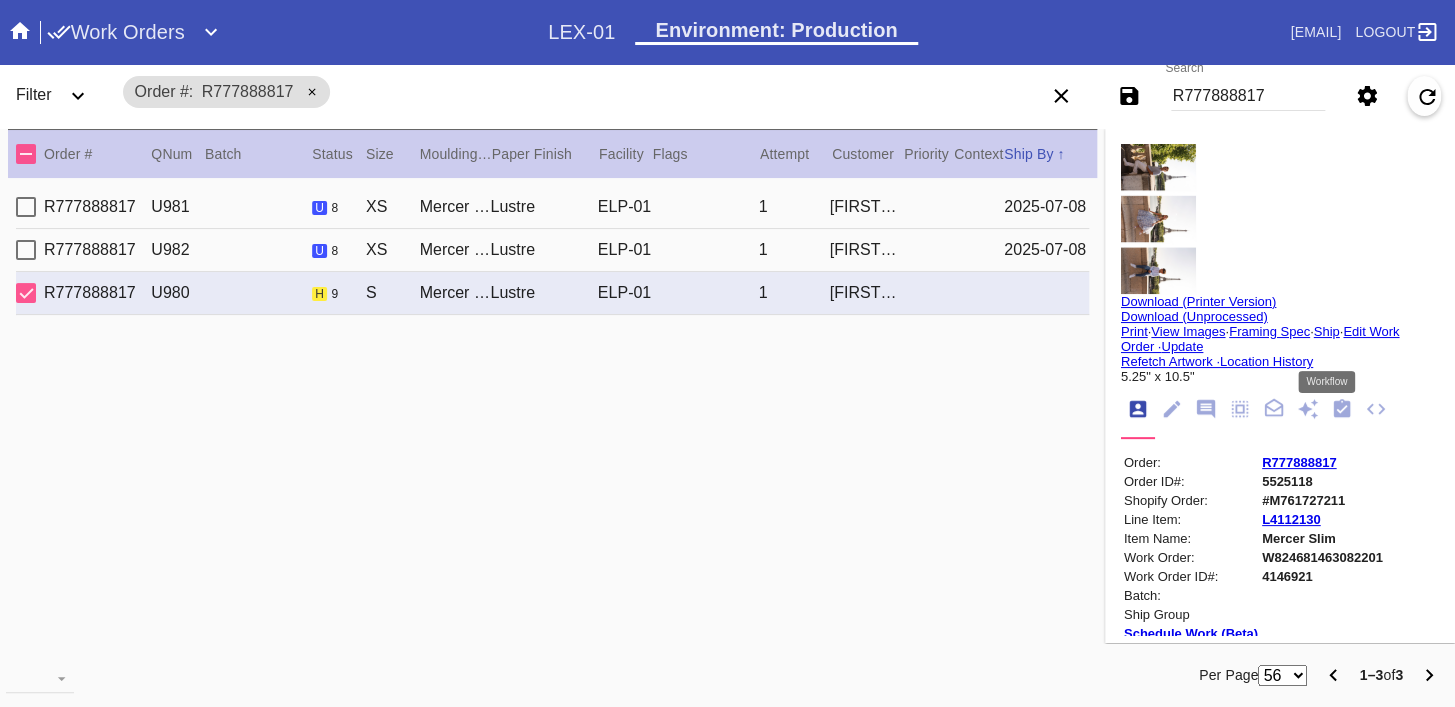 drag, startPoint x: 1318, startPoint y: 412, endPoint x: 1290, endPoint y: 429, distance: 32.75668 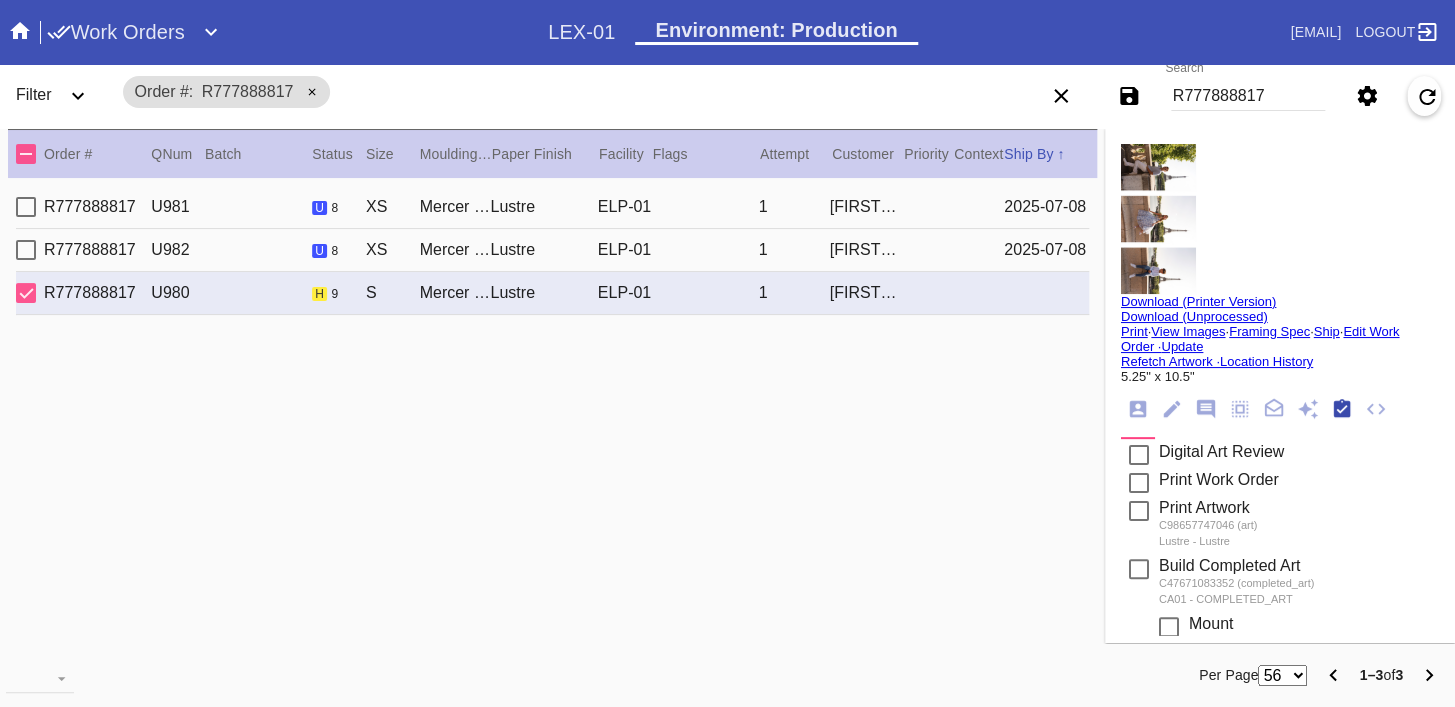 scroll, scrollTop: 322, scrollLeft: 0, axis: vertical 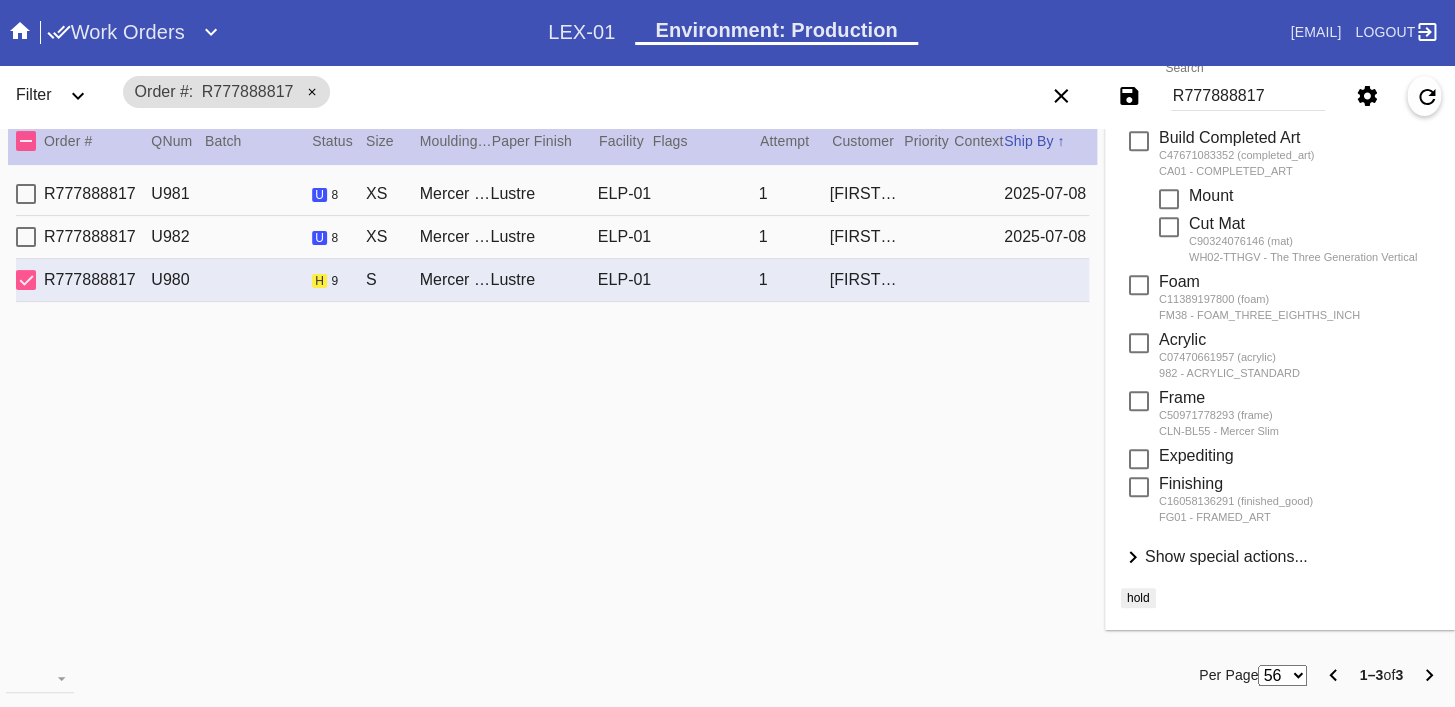 click on "Show special actions..." at bounding box center (1226, 556) 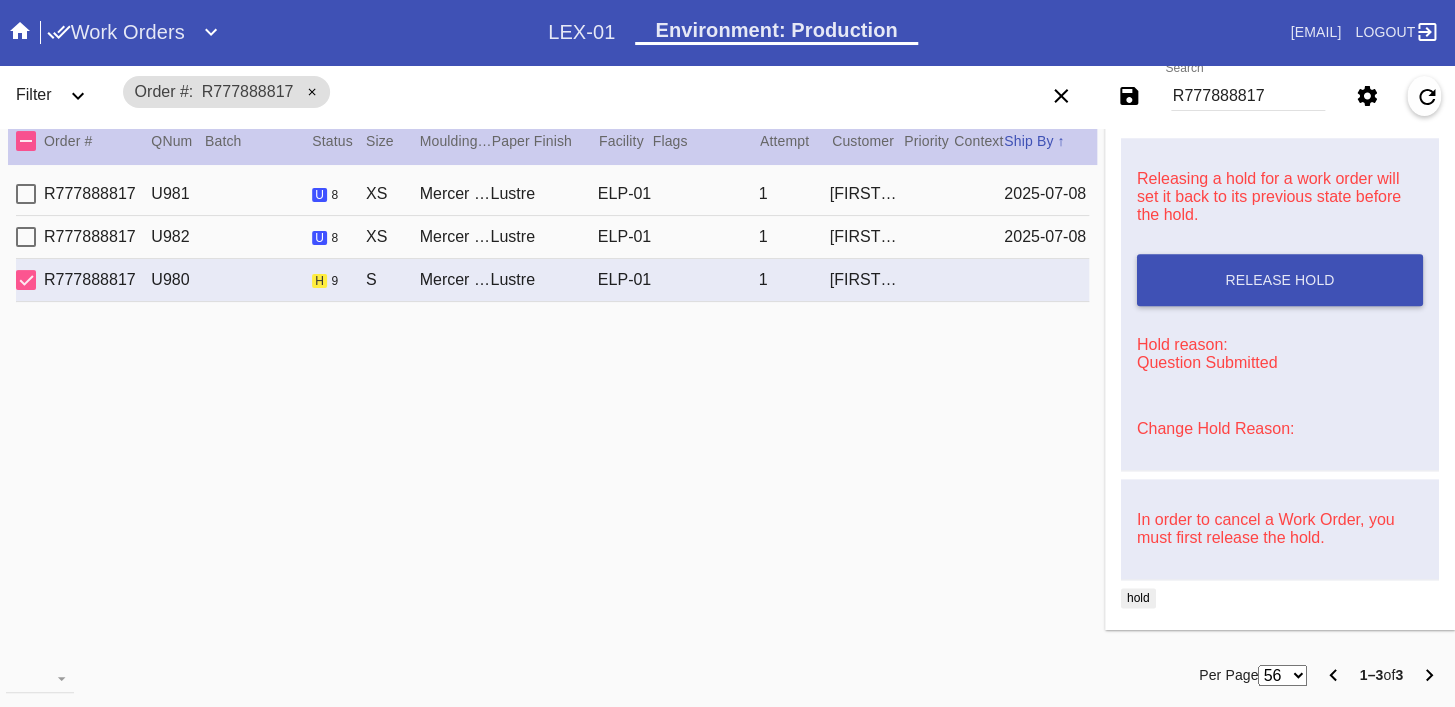 scroll, scrollTop: 886, scrollLeft: 0, axis: vertical 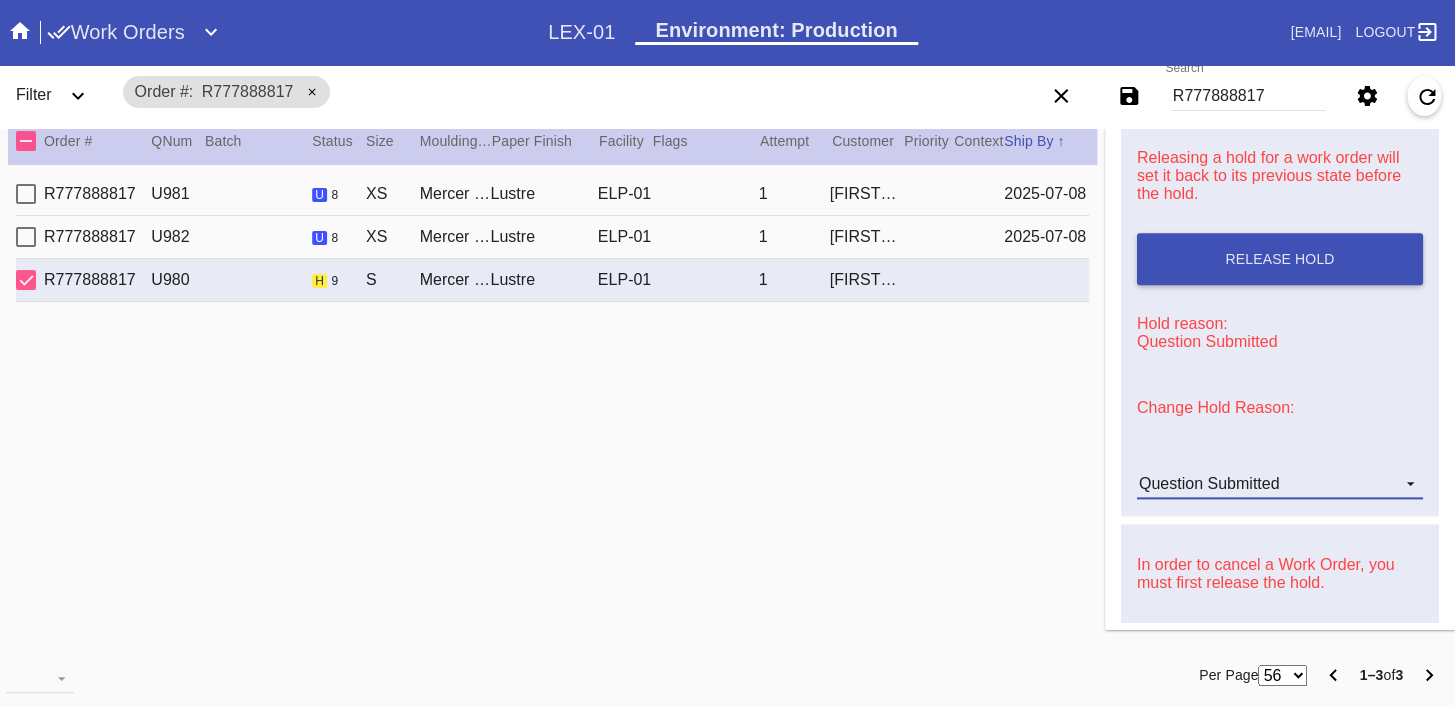 click on "Question Submitted" at bounding box center [1280, 484] 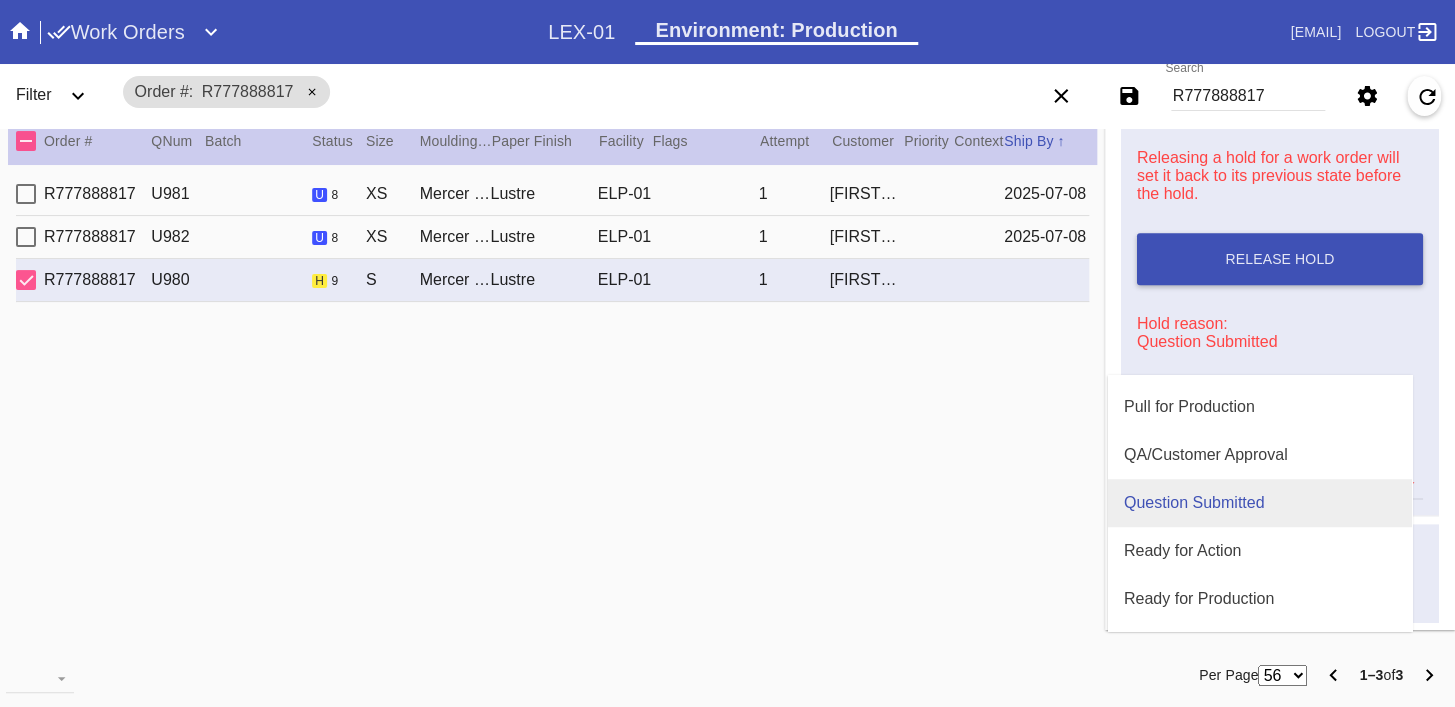 scroll, scrollTop: 582, scrollLeft: 0, axis: vertical 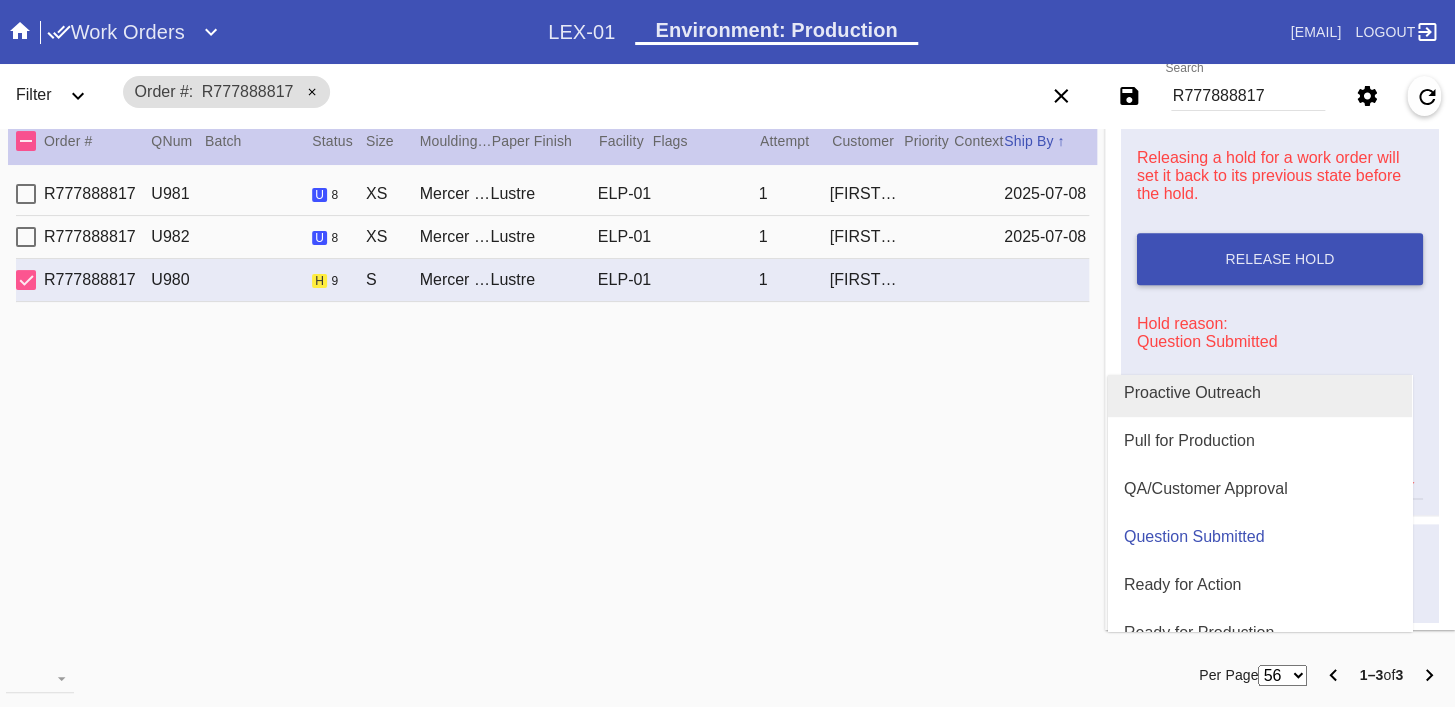 click on "Proactive Outreach" at bounding box center (1192, 393) 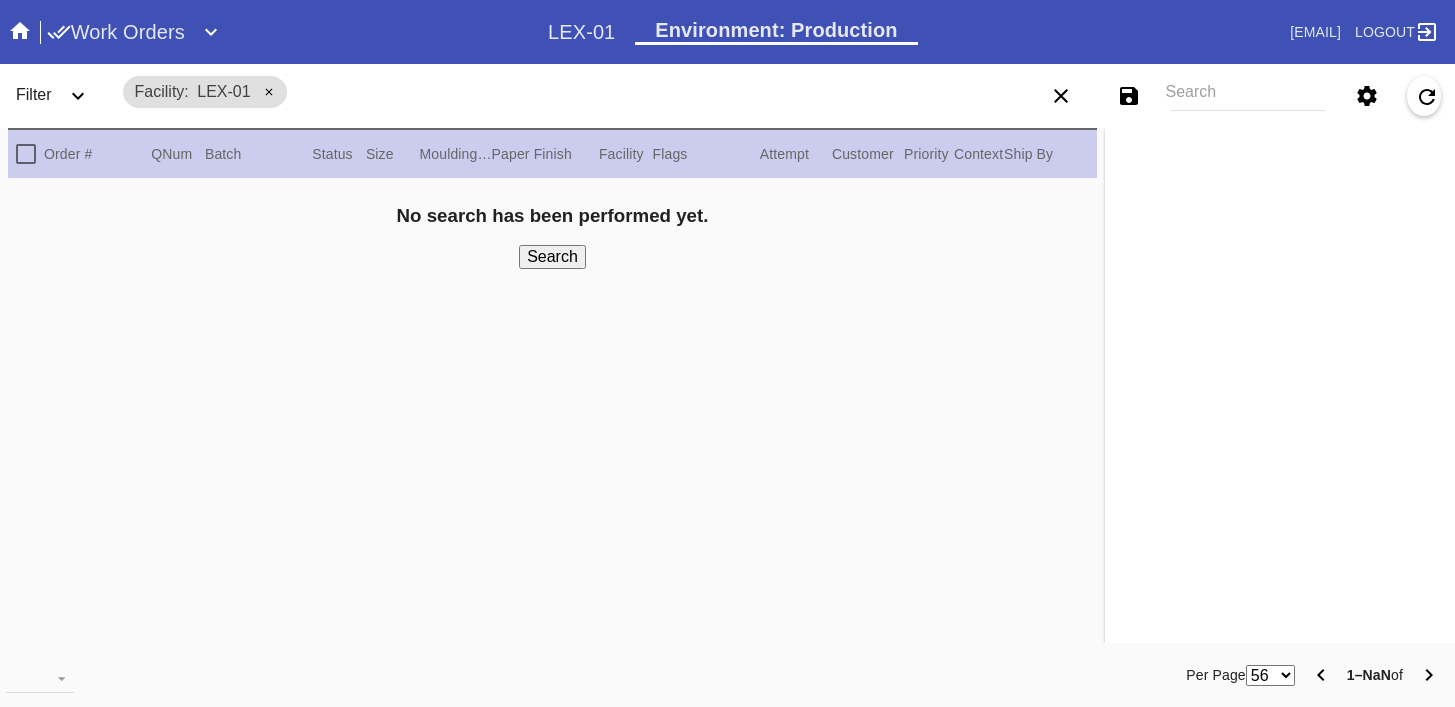 scroll, scrollTop: 0, scrollLeft: 0, axis: both 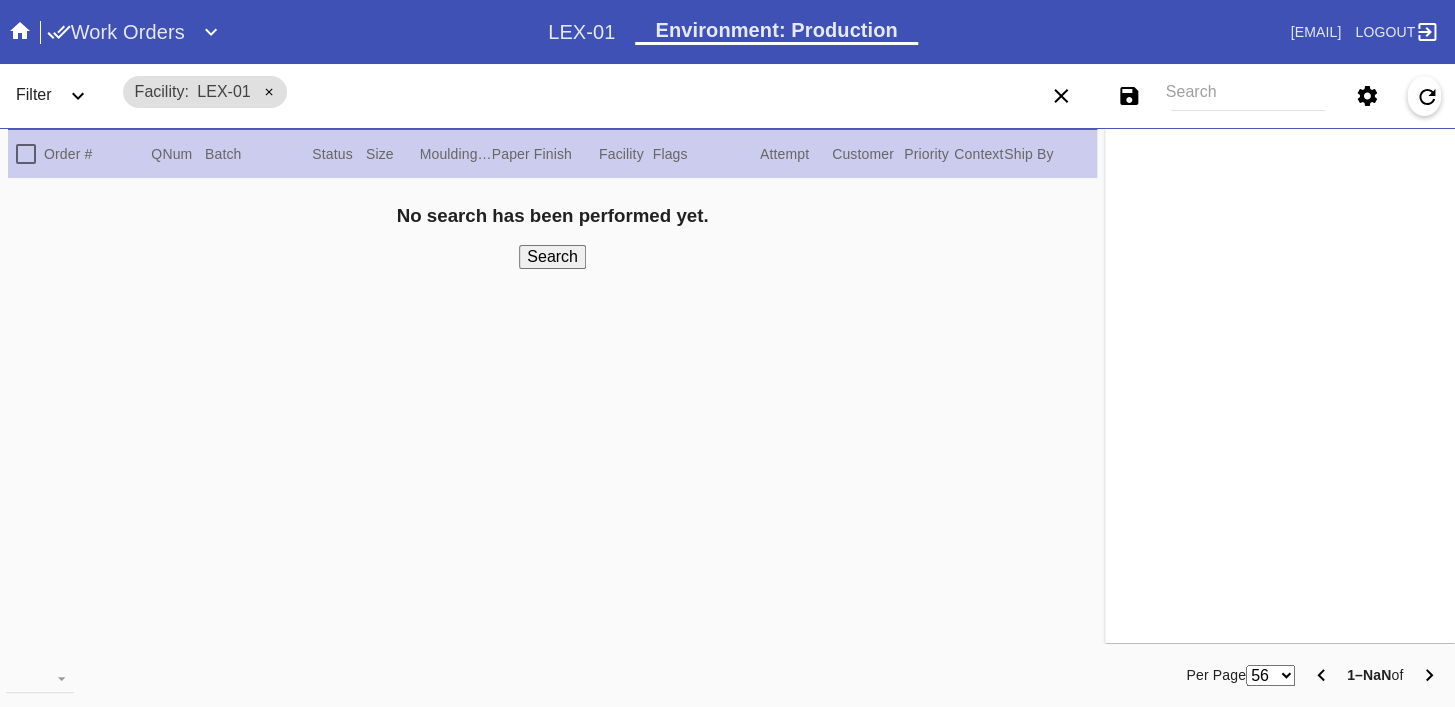 click on "Search" at bounding box center (1248, 96) 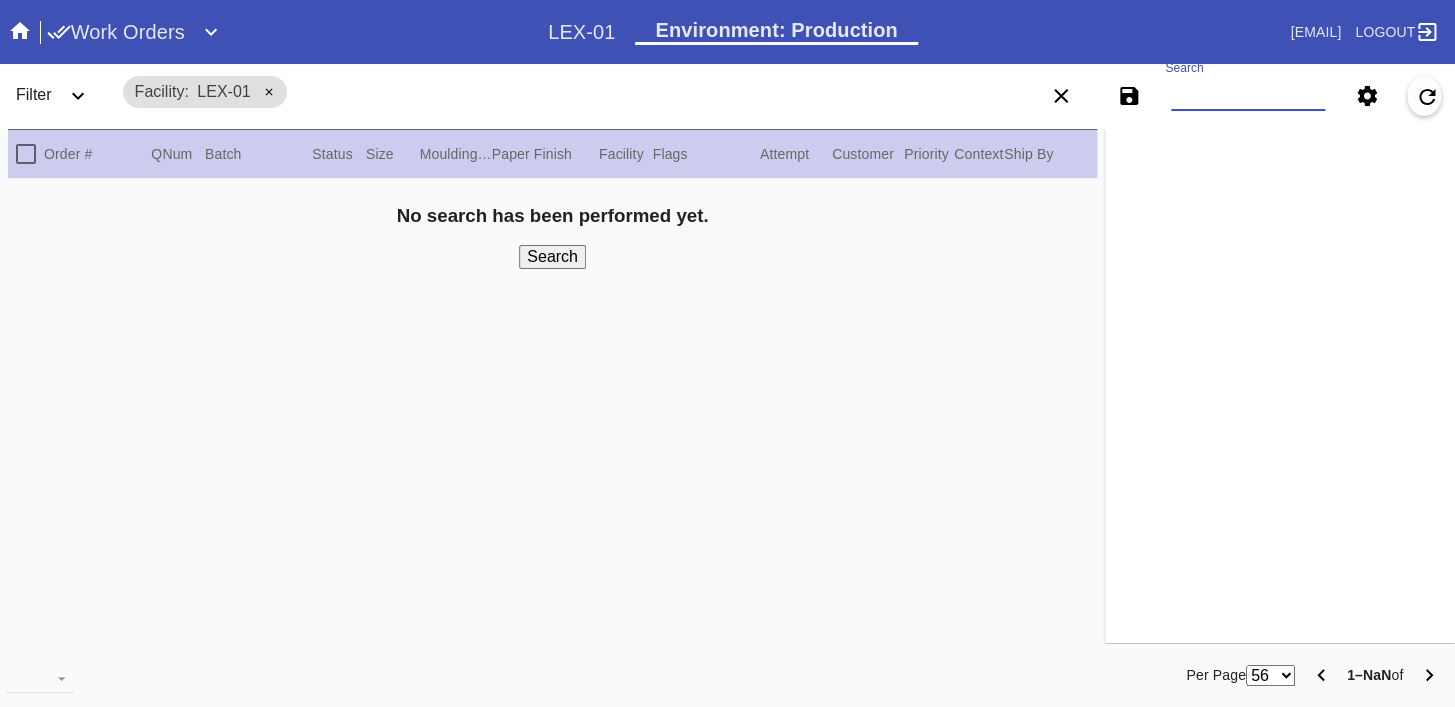 paste on "[PRODUCT_ID]" 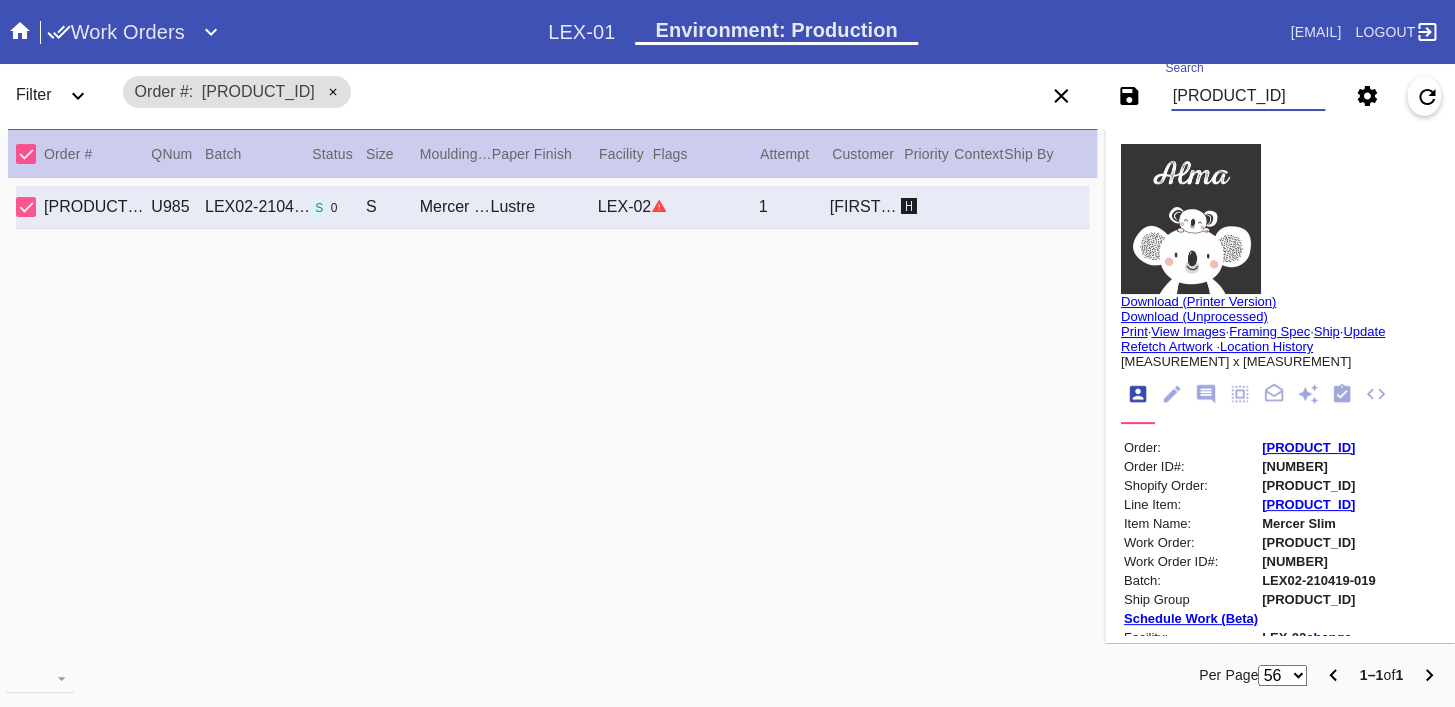 type on "[PRODUCT_ID]" 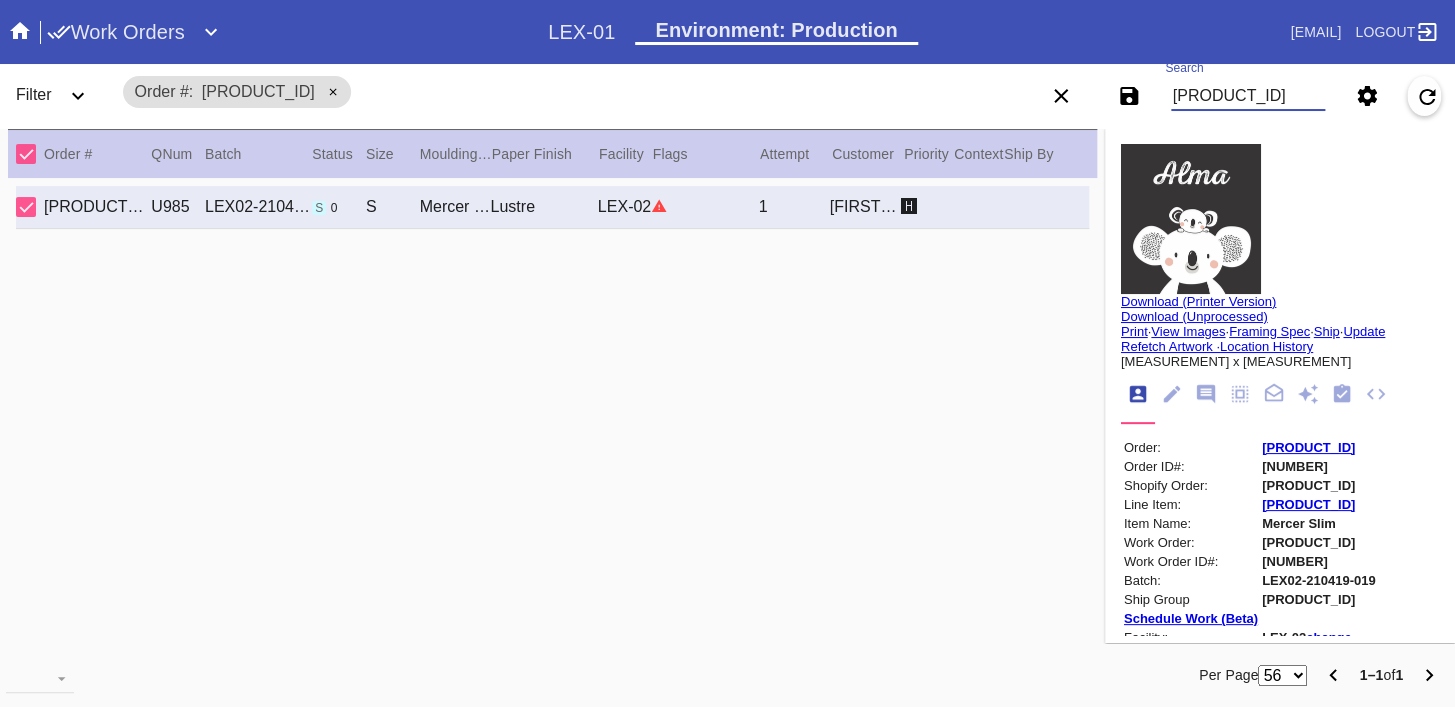 click at bounding box center (1191, 219) 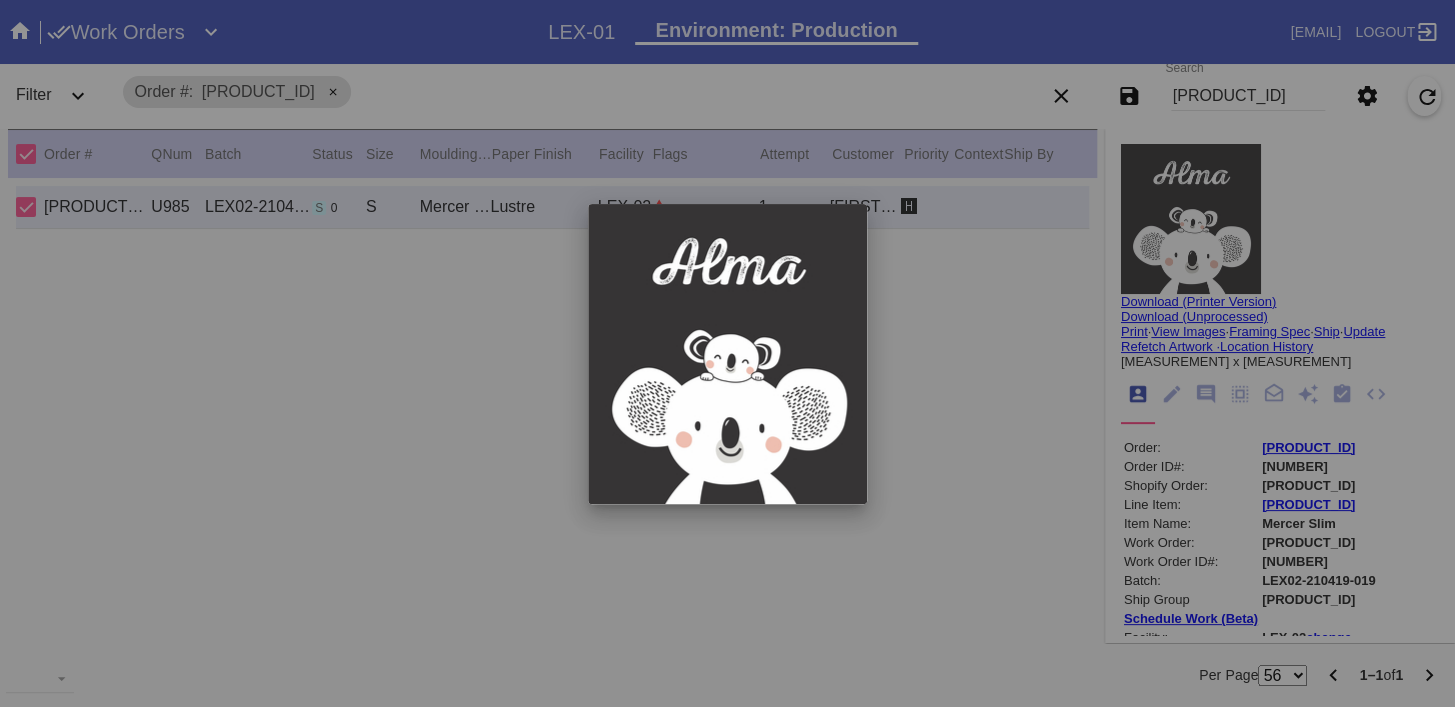 click at bounding box center (727, 353) 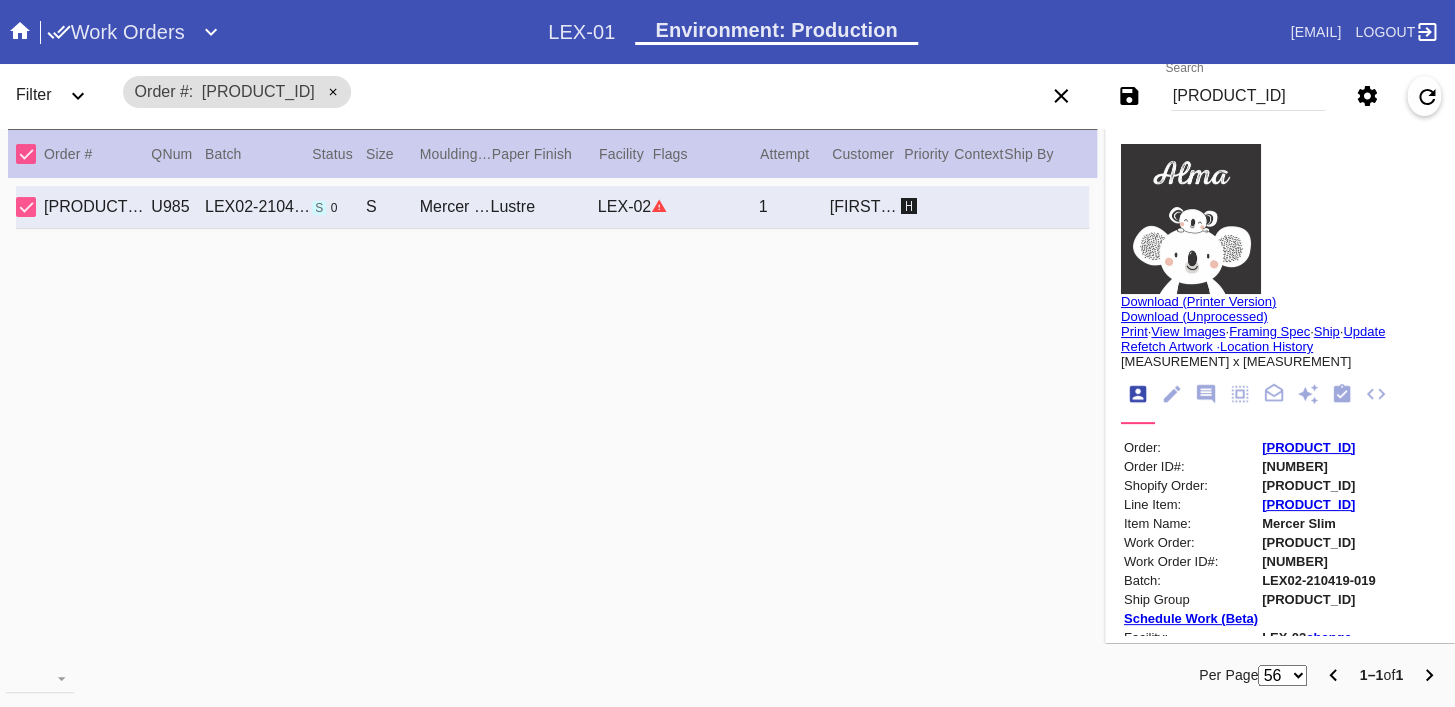 click on "Download (Unprocessed)" at bounding box center (1194, 316) 